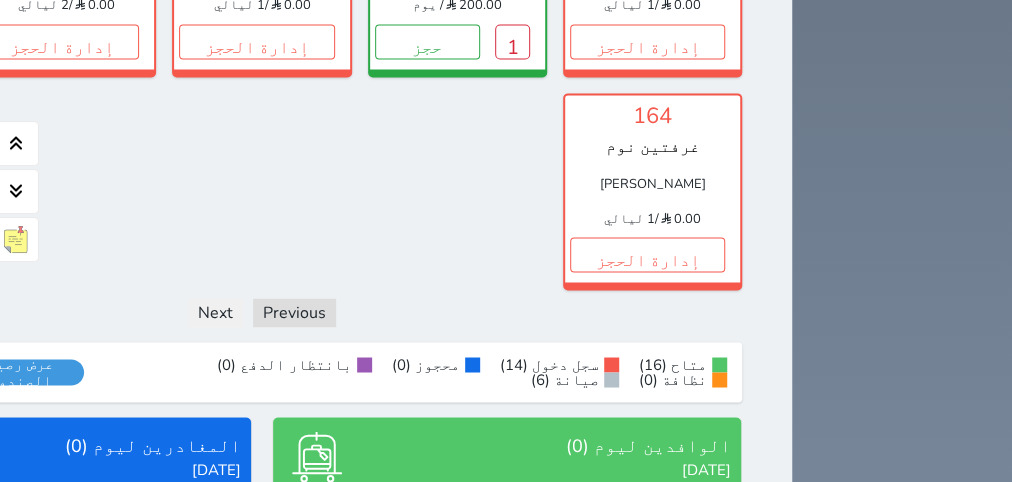scroll, scrollTop: 1716, scrollLeft: 0, axis: vertical 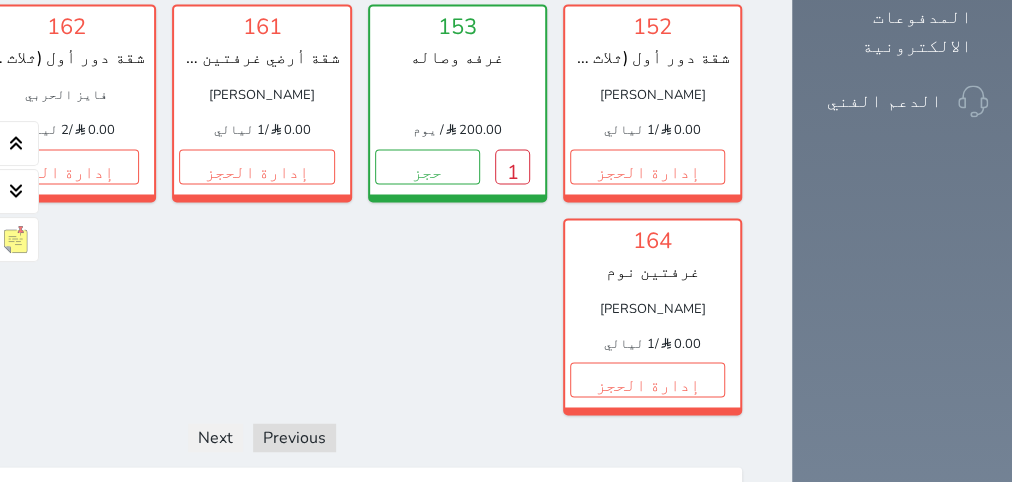 click on "حجز" at bounding box center [61, -48] 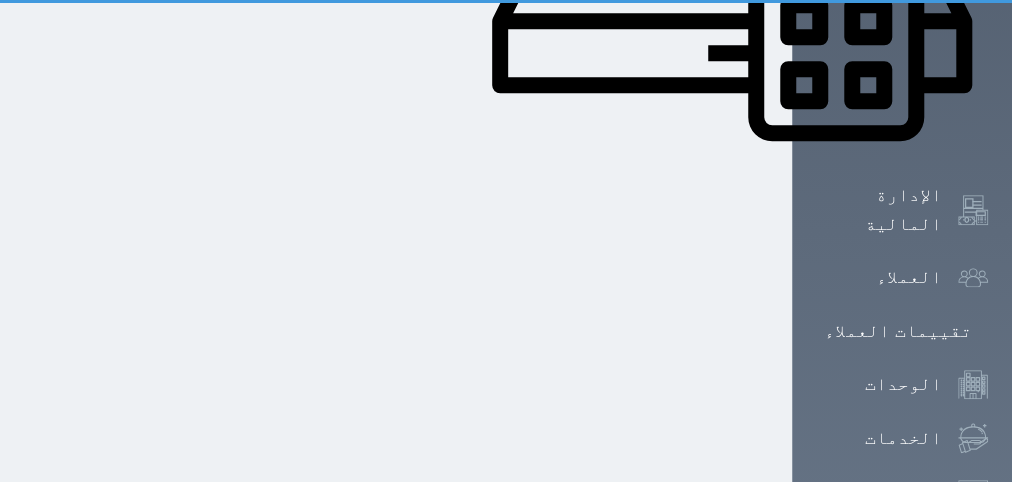select on "1" 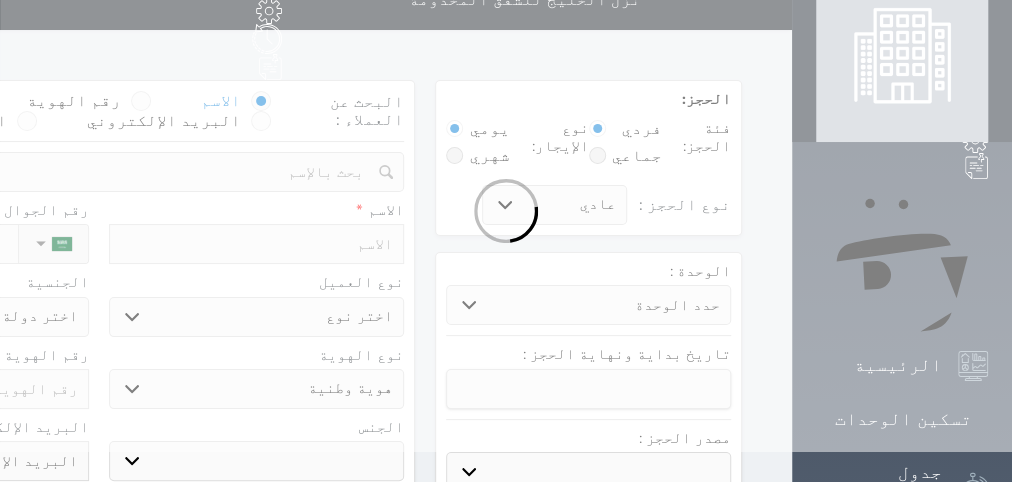 scroll, scrollTop: 3, scrollLeft: 0, axis: vertical 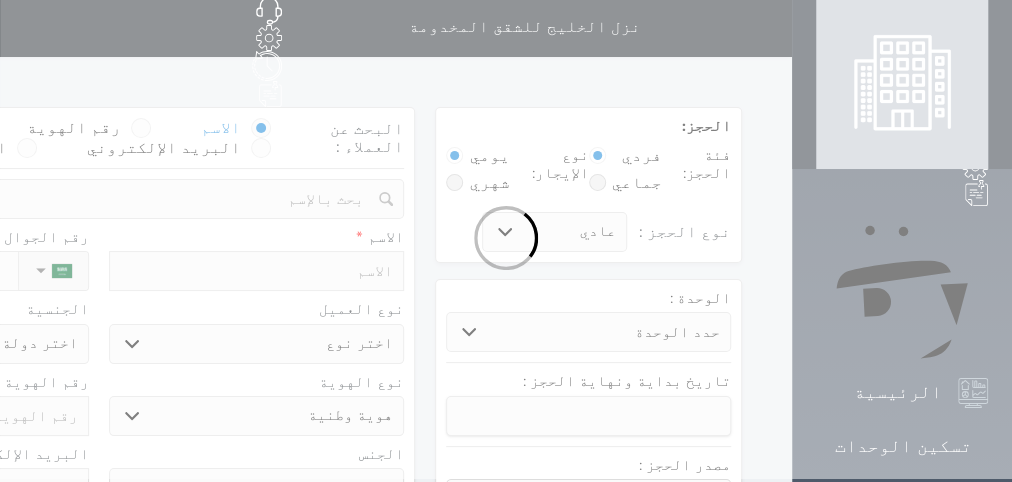 select 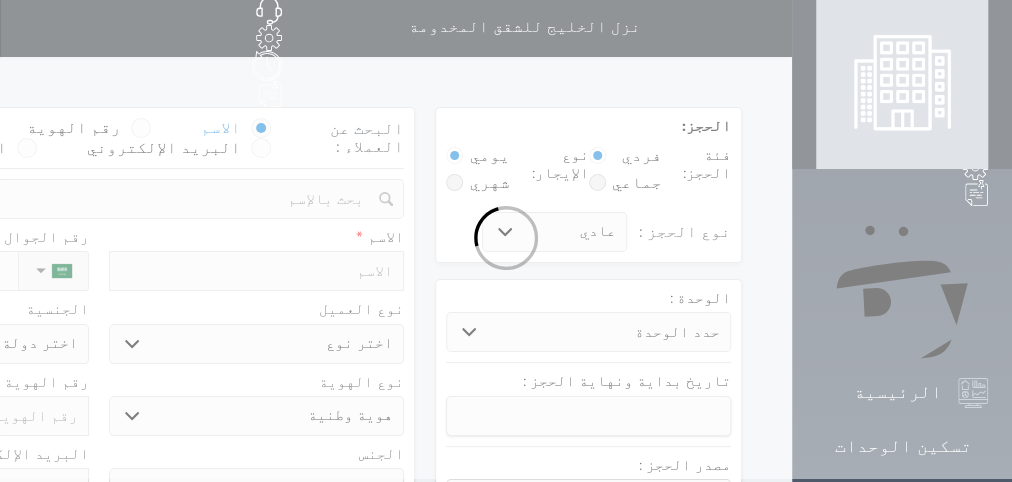 select 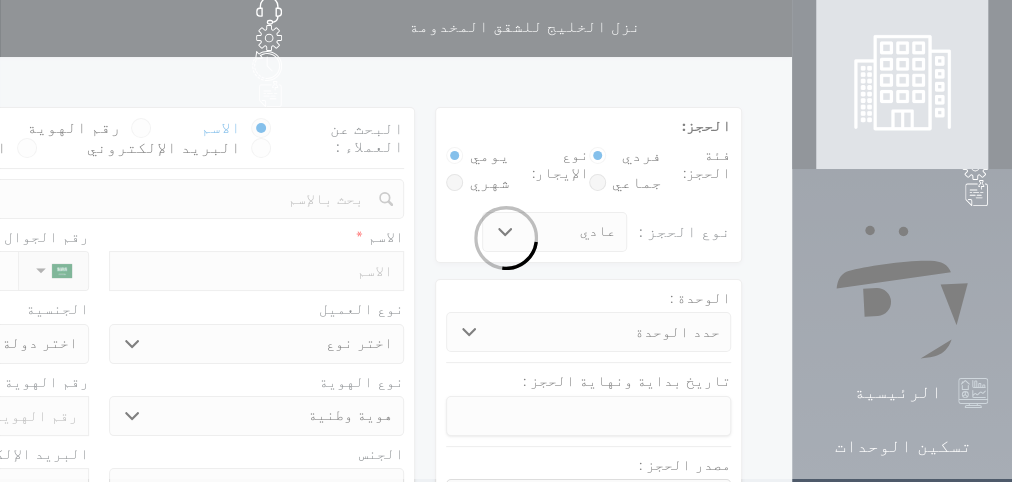 select 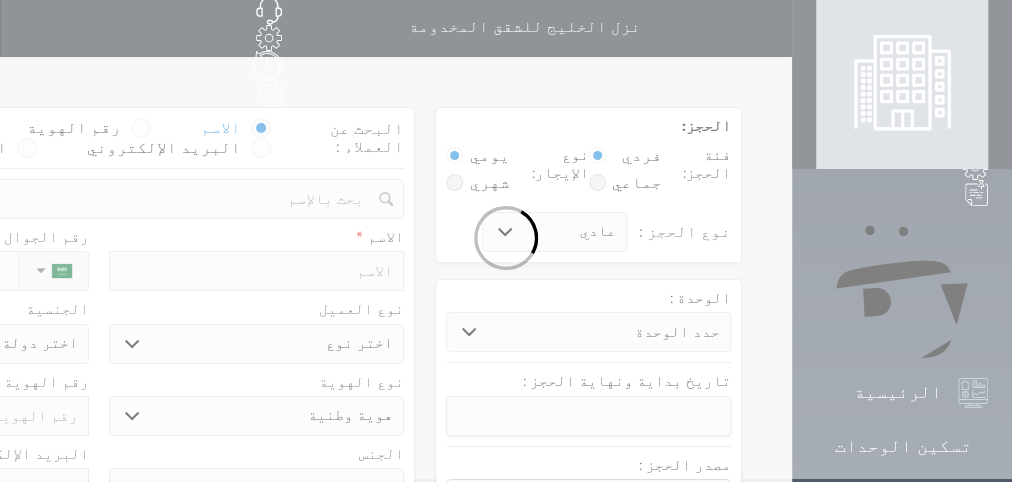 select 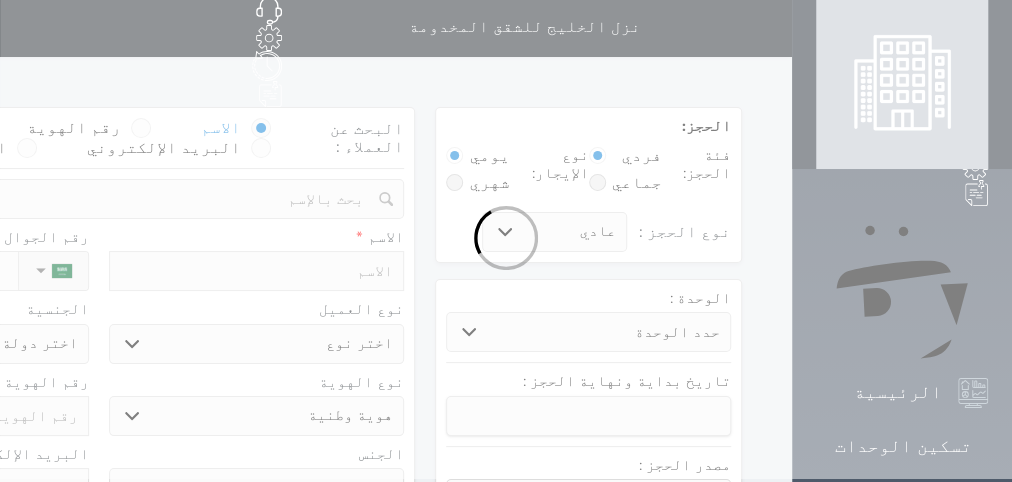 scroll, scrollTop: 0, scrollLeft: 0, axis: both 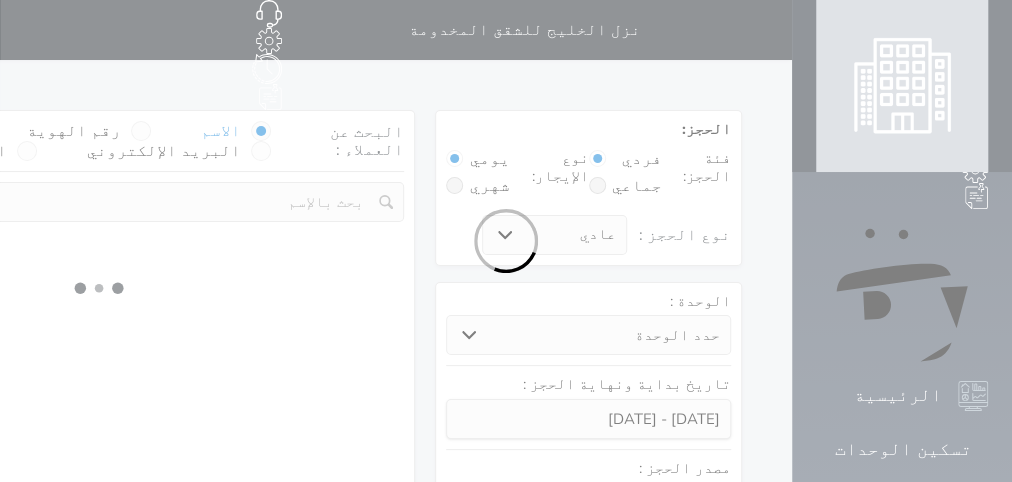 select 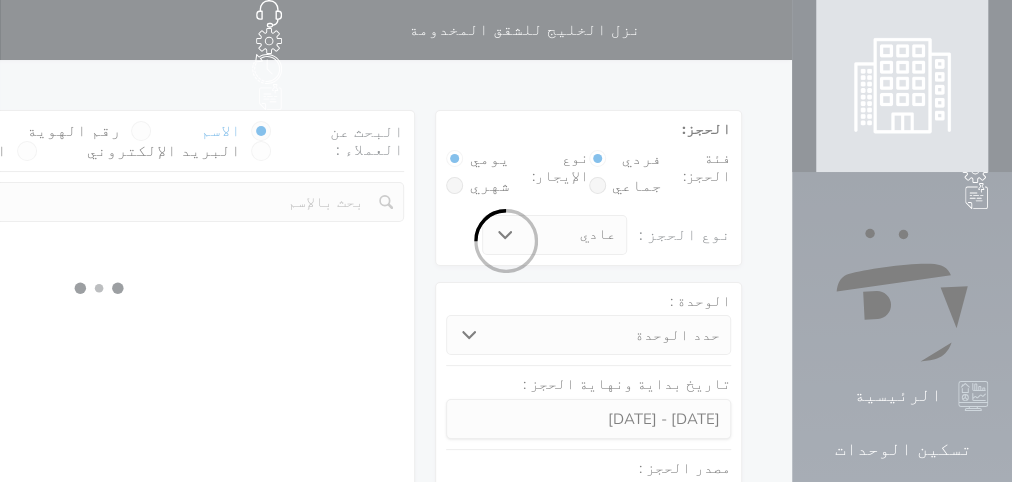 select on "1" 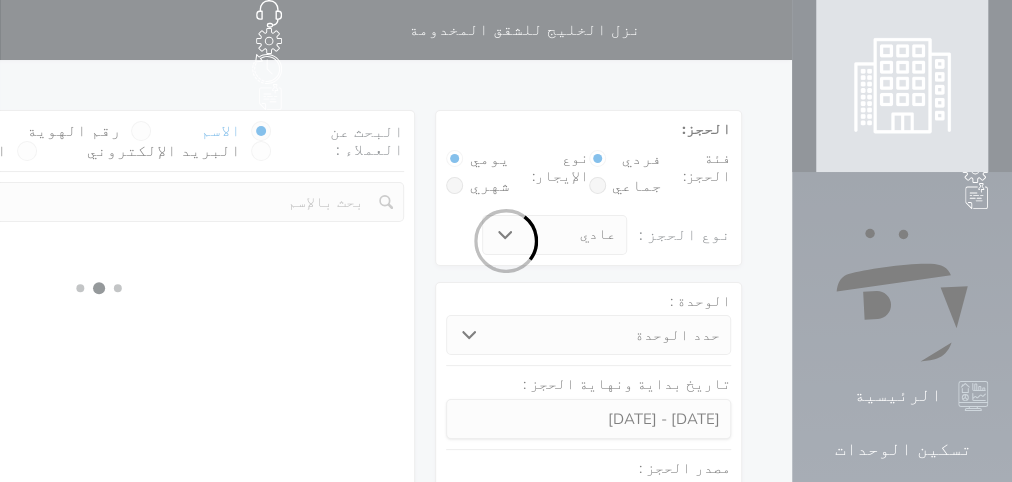 select on "113" 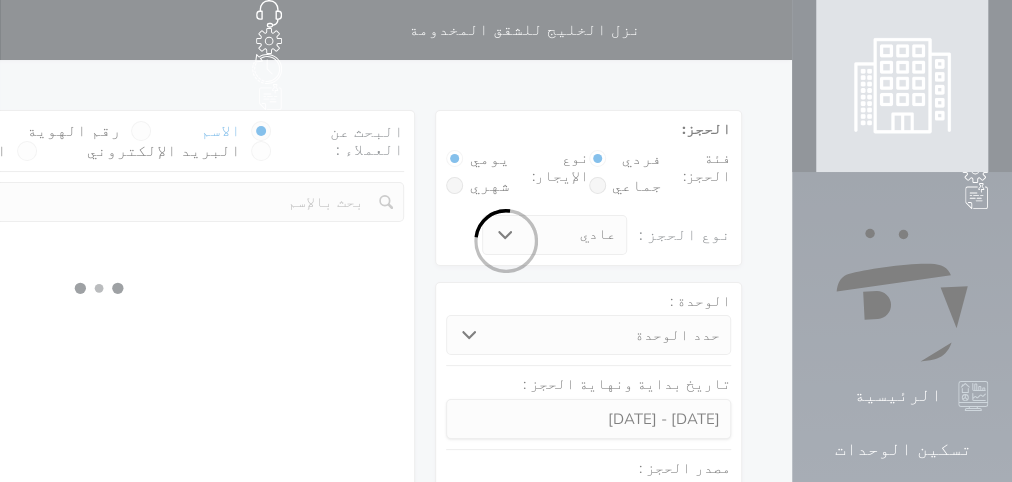 select on "1" 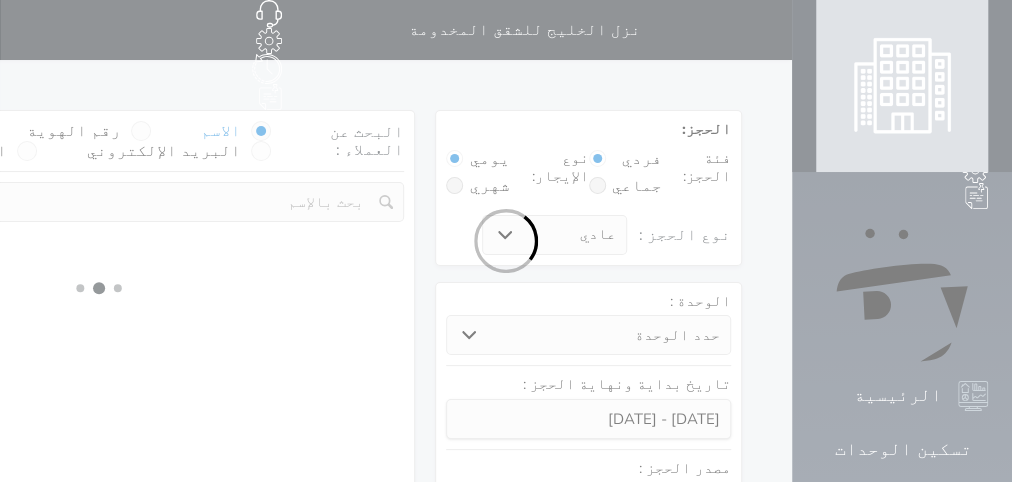 select 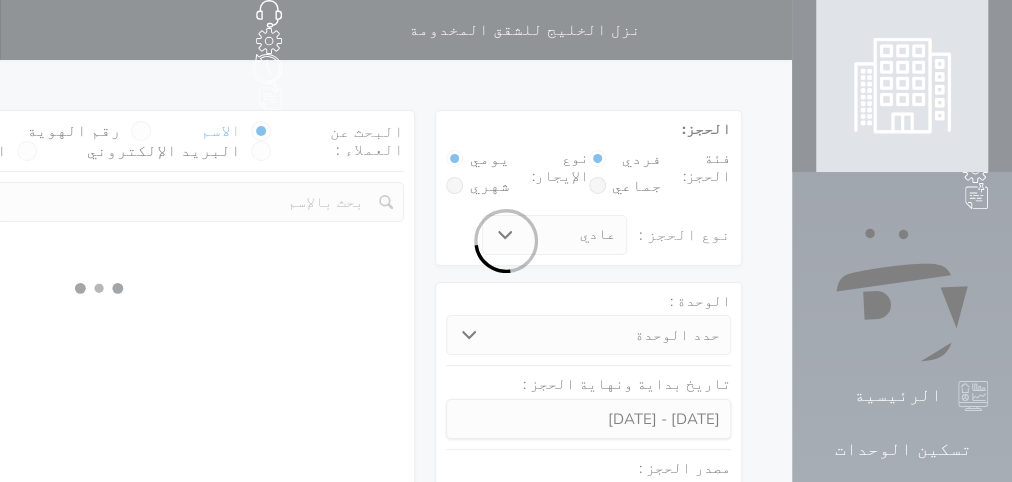 select on "7" 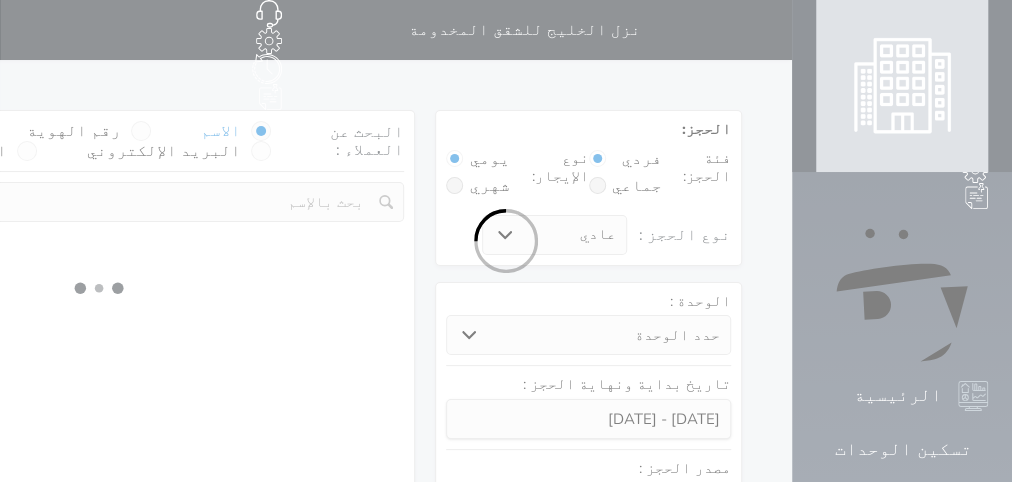 select 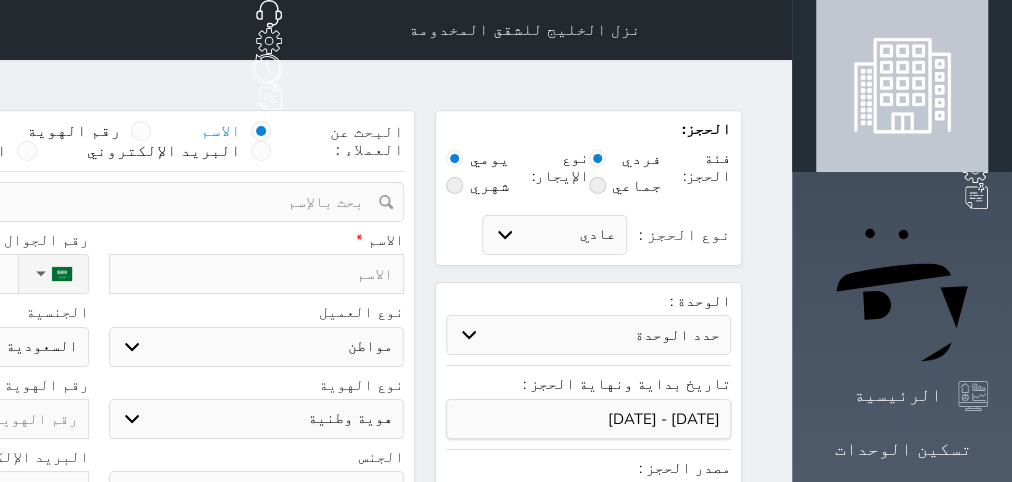 select 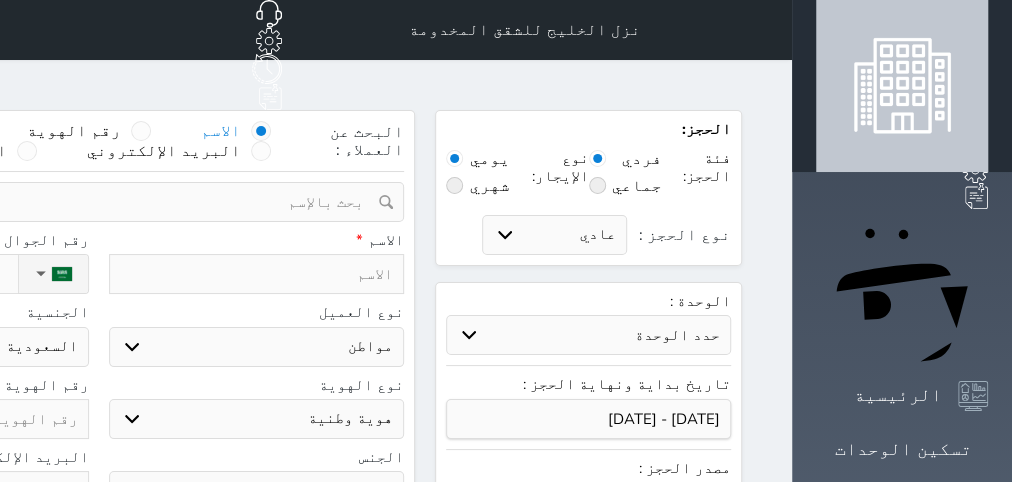 select 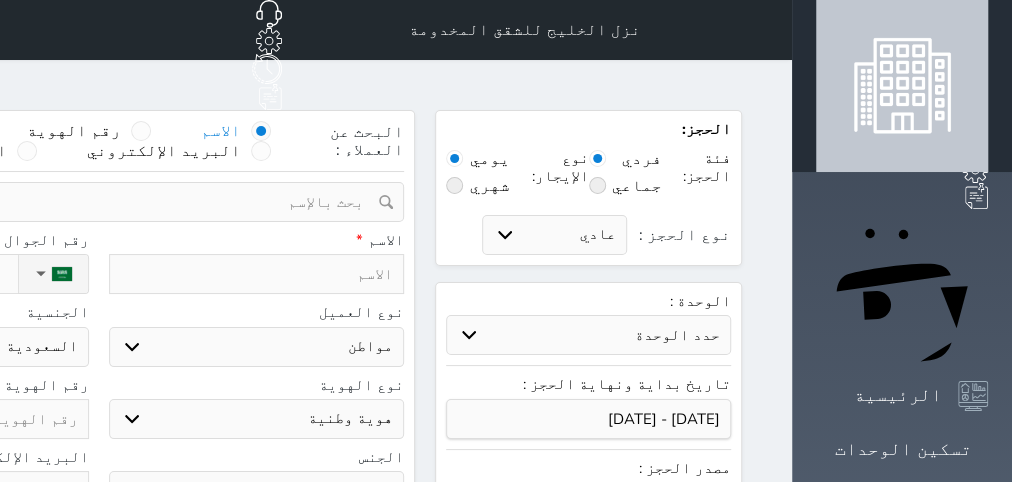 select 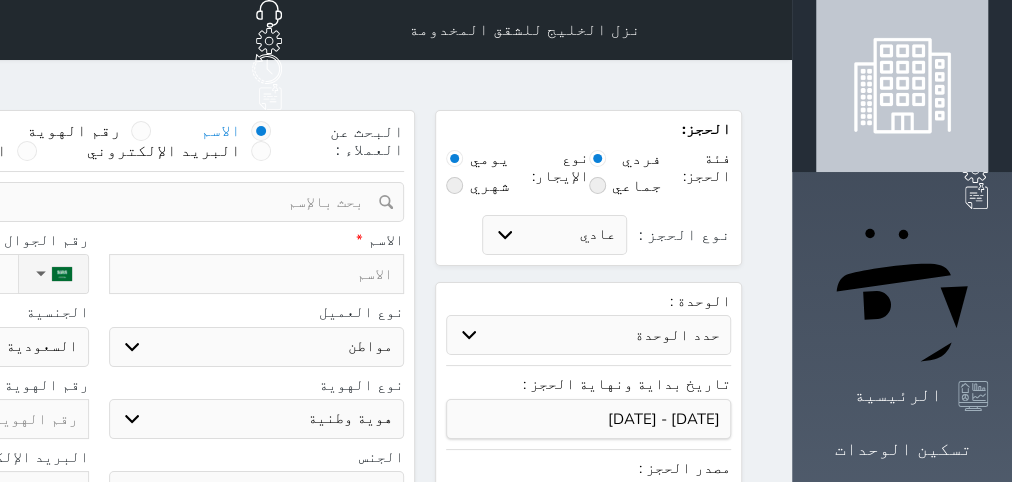 select 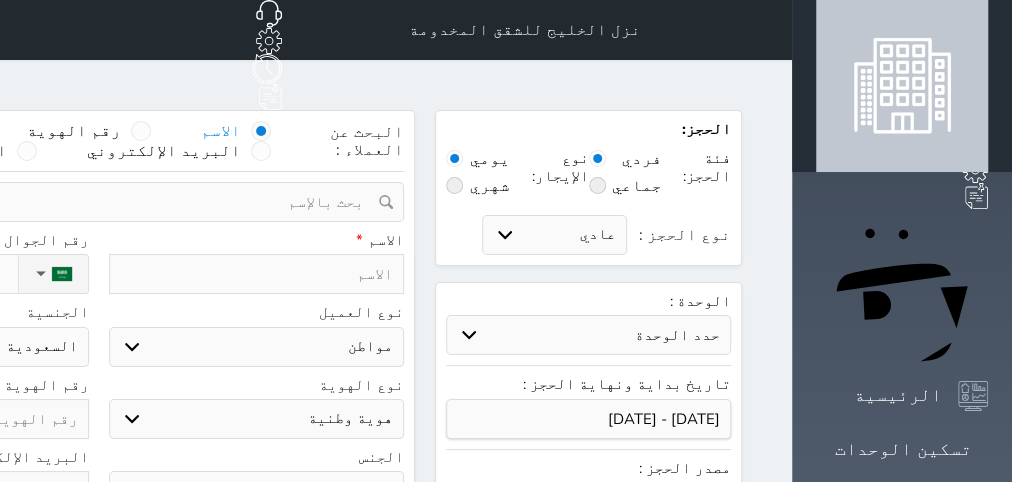 select 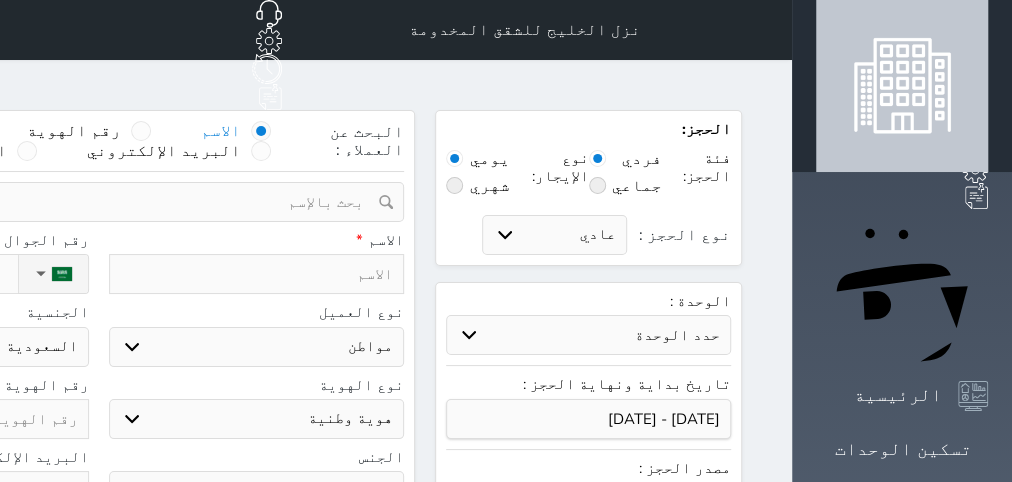 select 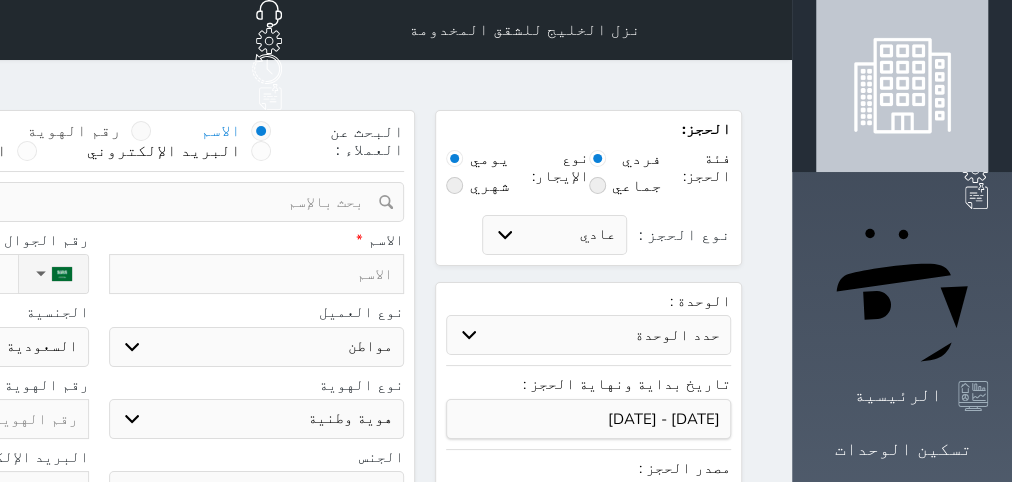 click on "رقم الهوية" at bounding box center (74, 131) 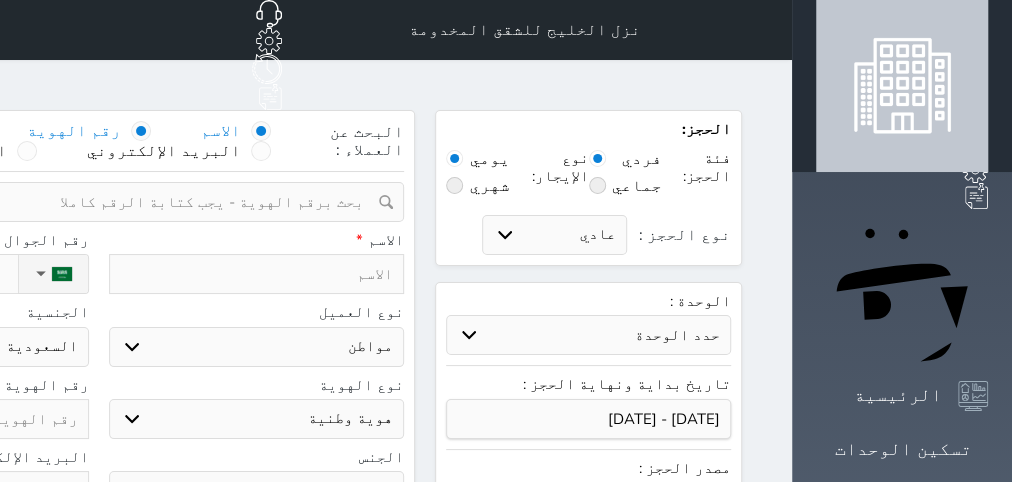 select 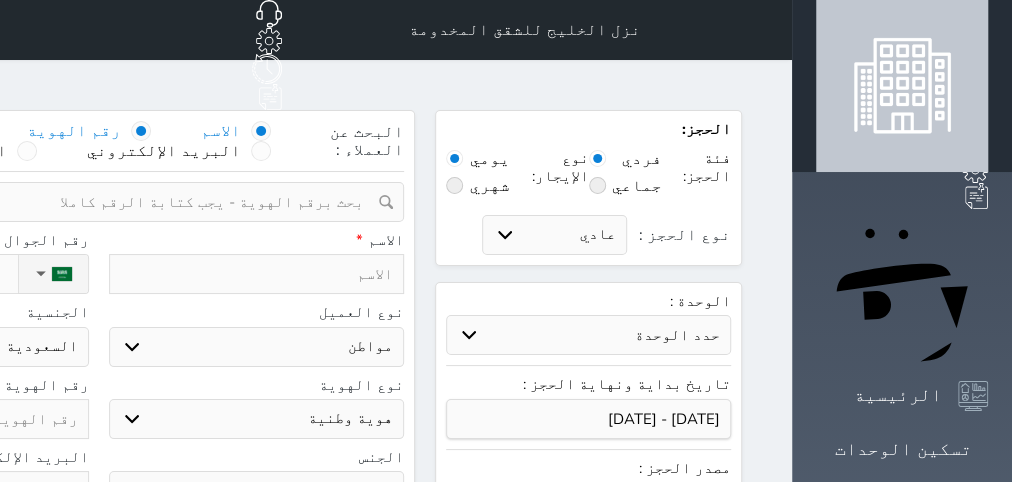 select 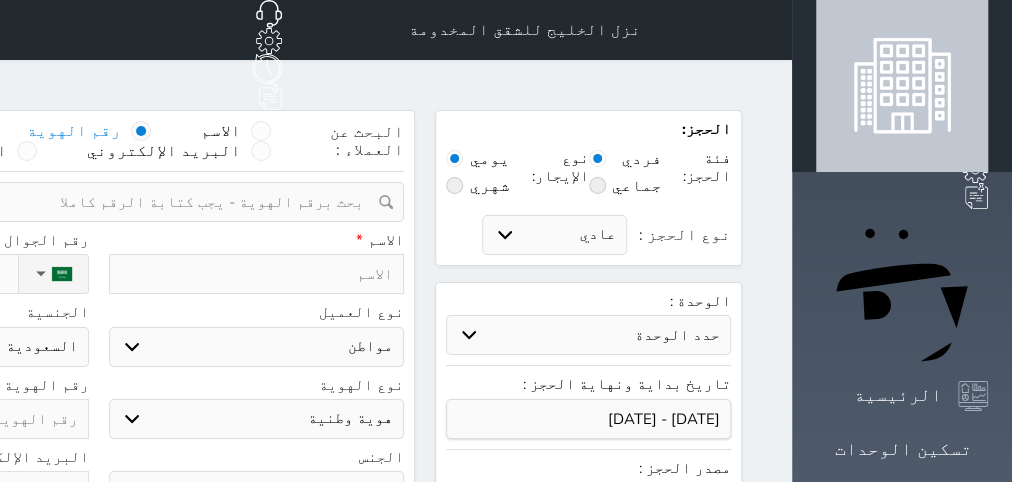 click at bounding box center (91, 202) 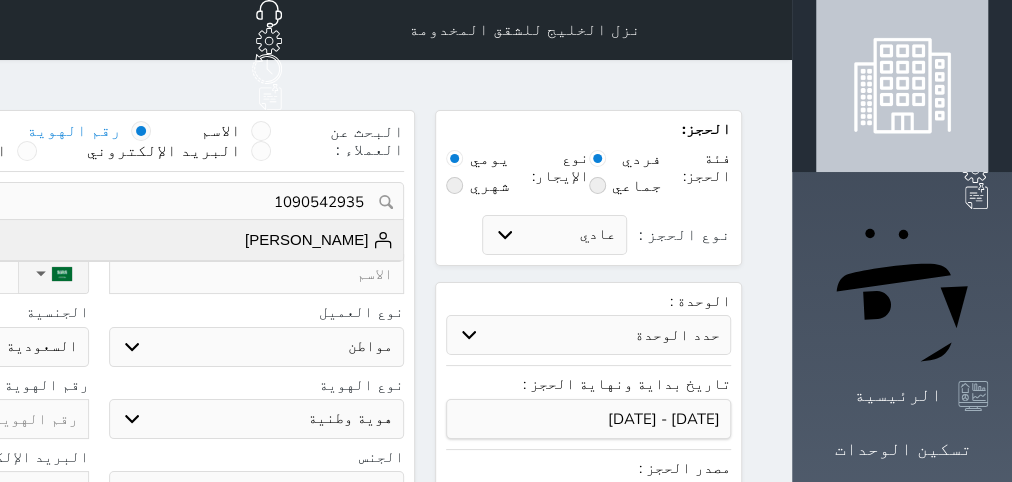 click on "[PERSON_NAME]" at bounding box center [319, 240] 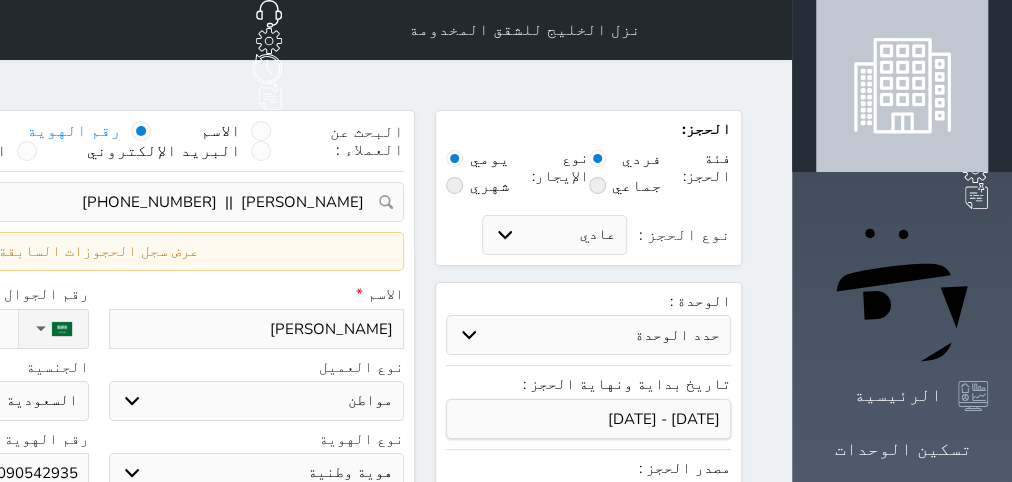 click on "[PERSON_NAME]" at bounding box center [257, 329] 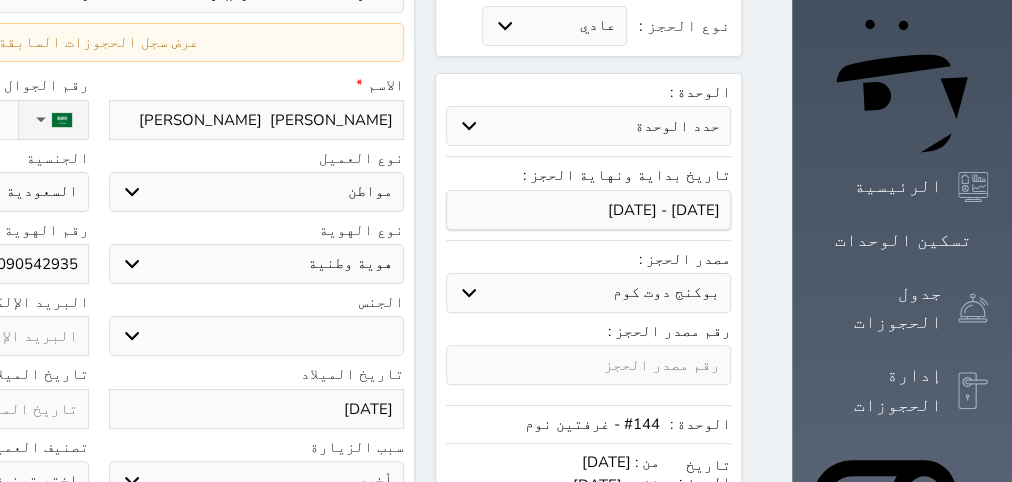 scroll, scrollTop: 252, scrollLeft: 0, axis: vertical 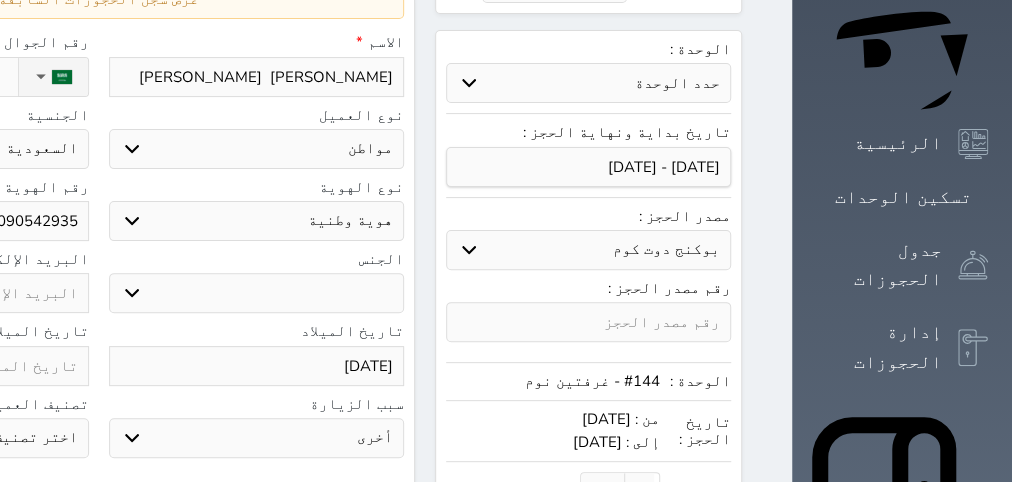 type on "[PERSON_NAME]  [PERSON_NAME]" 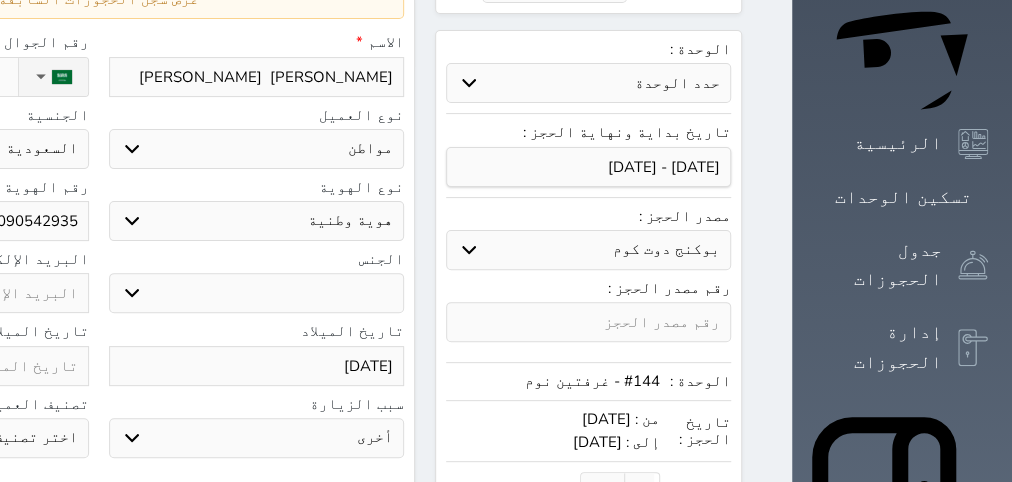 click on "بوكنج دوت كوم استقبال الموقع الإلكتروني بوكينج المسافر اكسبيديا مواقع التواصل الإجتماعي اويو اخرى" at bounding box center [588, 250] 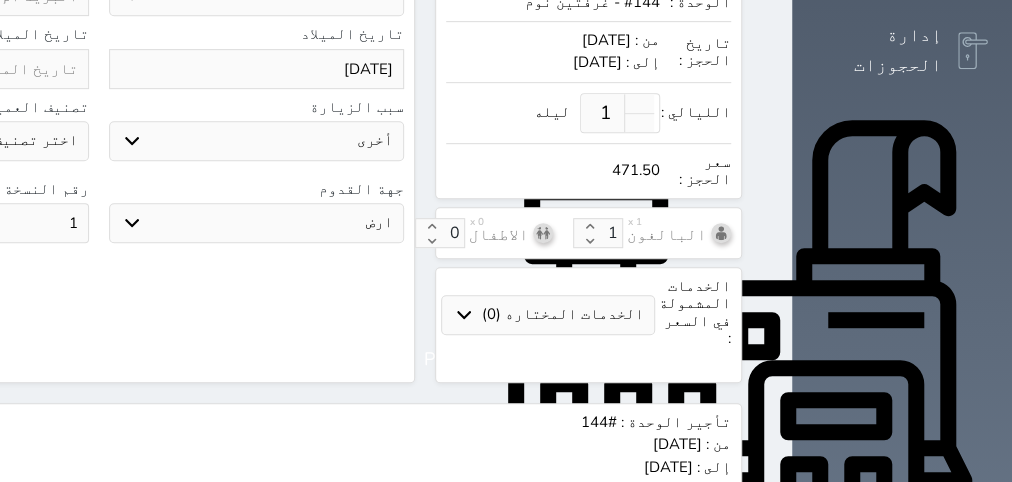 scroll, scrollTop: 630, scrollLeft: 0, axis: vertical 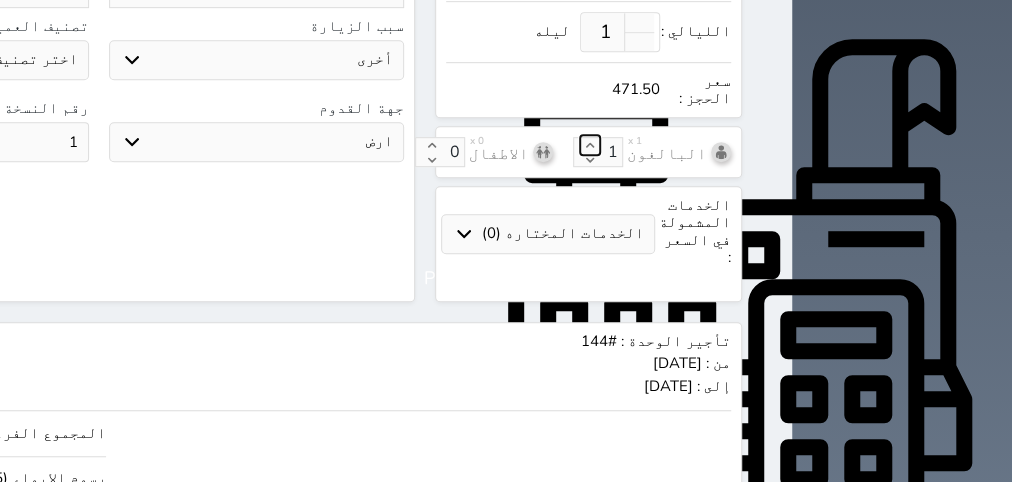 click 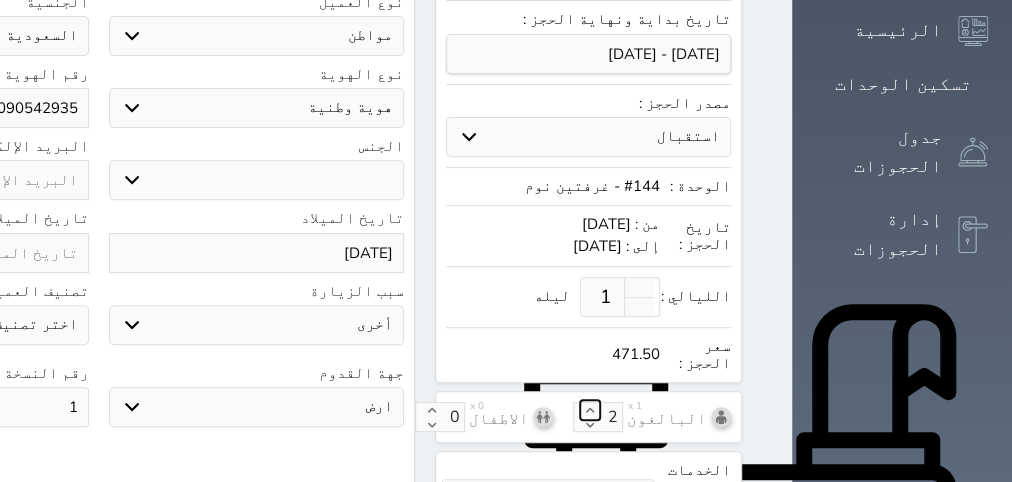 scroll, scrollTop: 504, scrollLeft: 0, axis: vertical 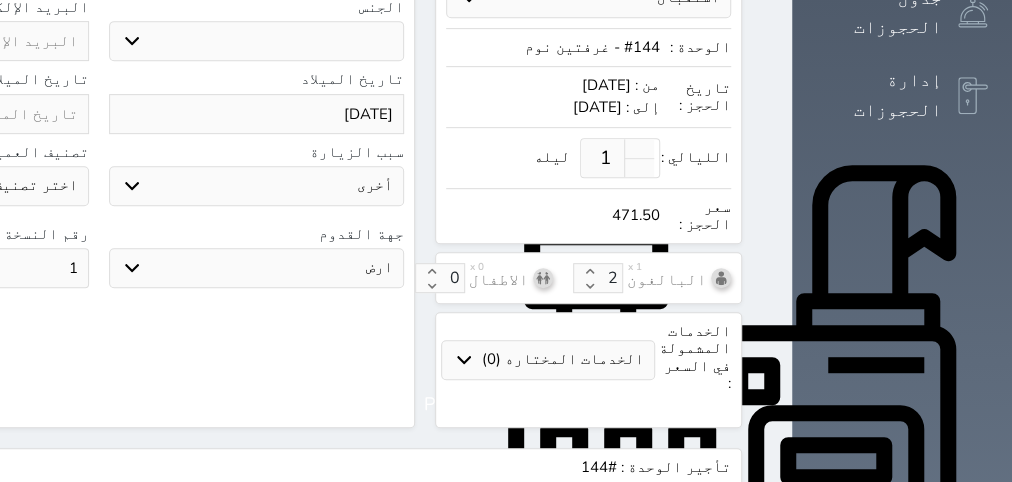 drag, startPoint x: 255, startPoint y: 236, endPoint x: 304, endPoint y: 239, distance: 49.09175 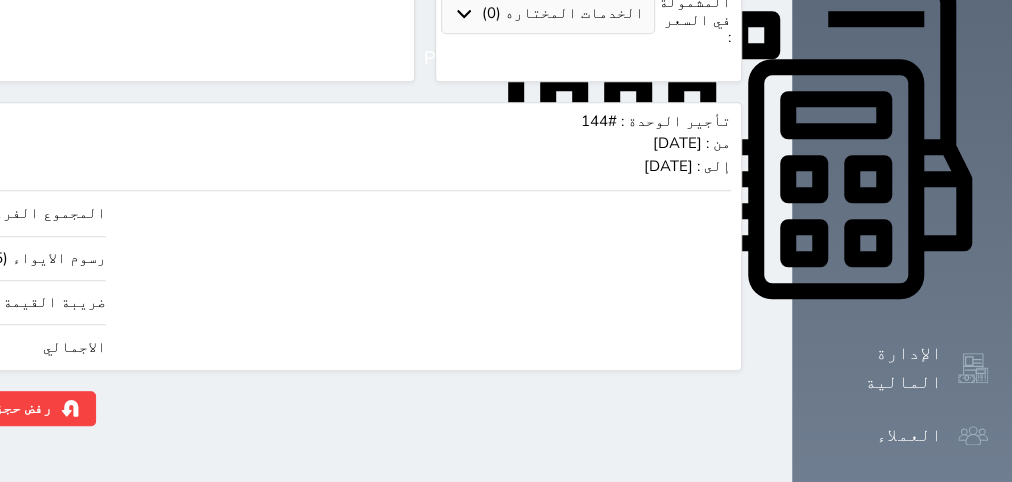 scroll, scrollTop: 882, scrollLeft: 0, axis: vertical 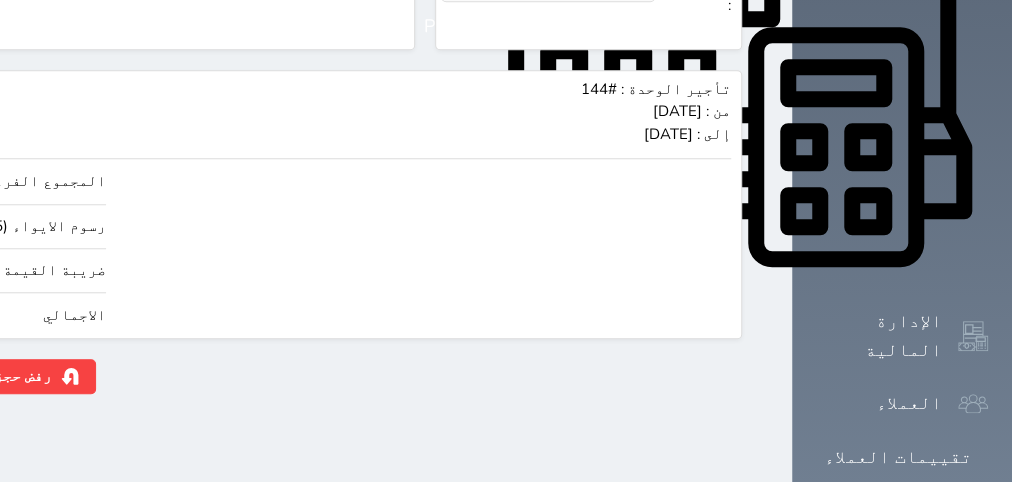 type on "2" 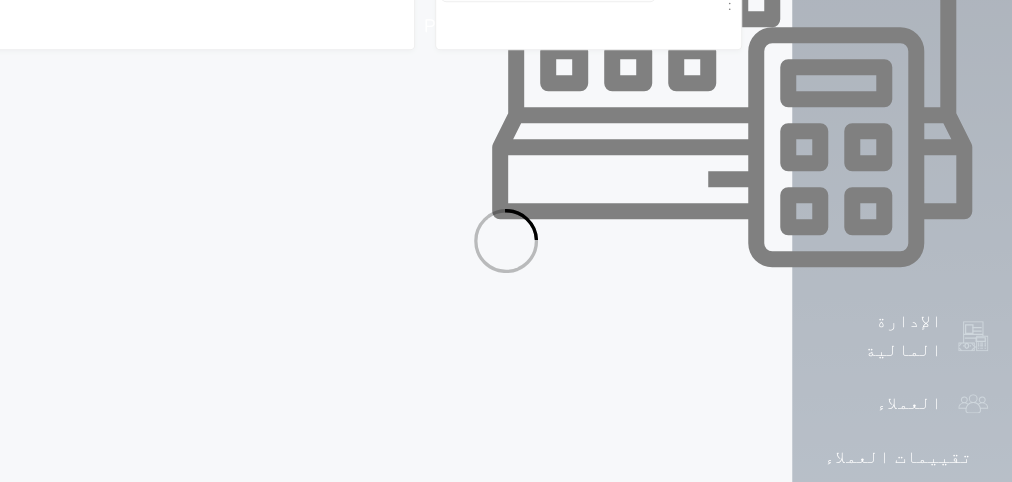 select on "1" 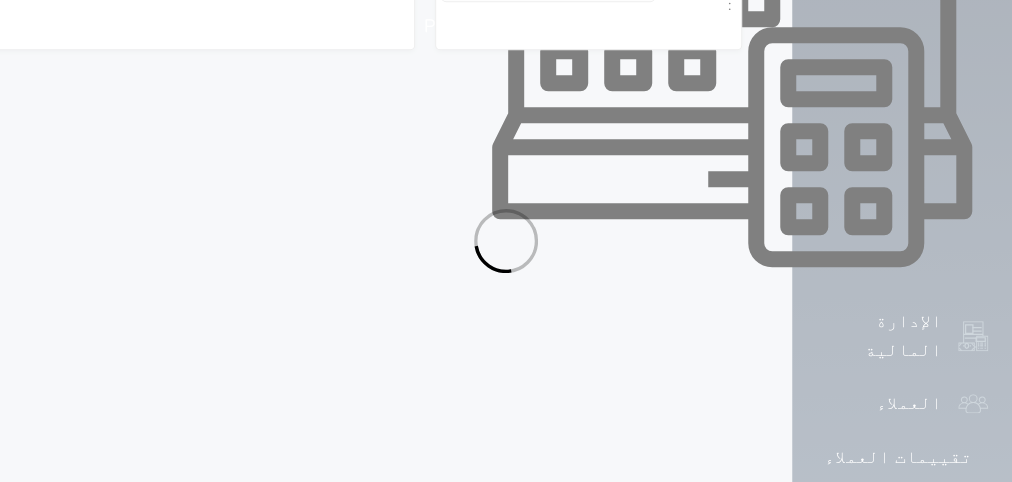 select on "113" 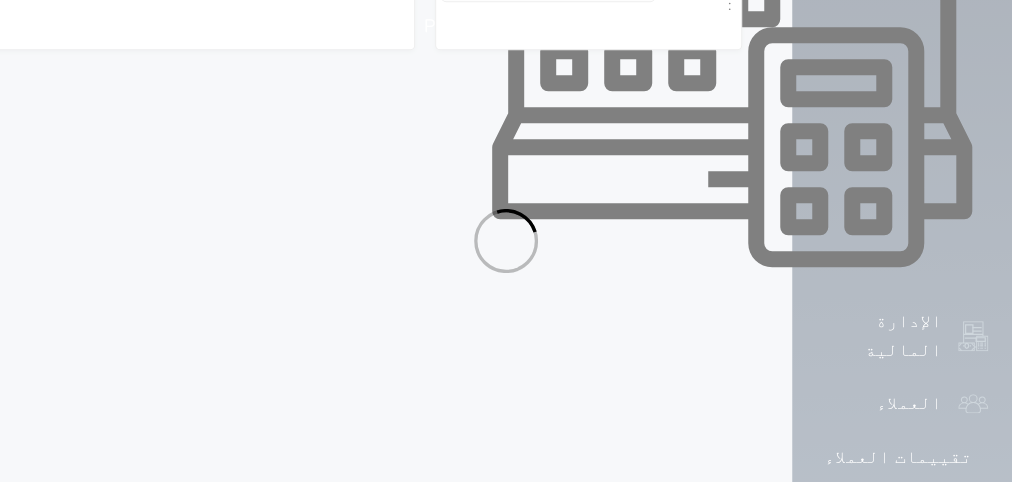 select on "1" 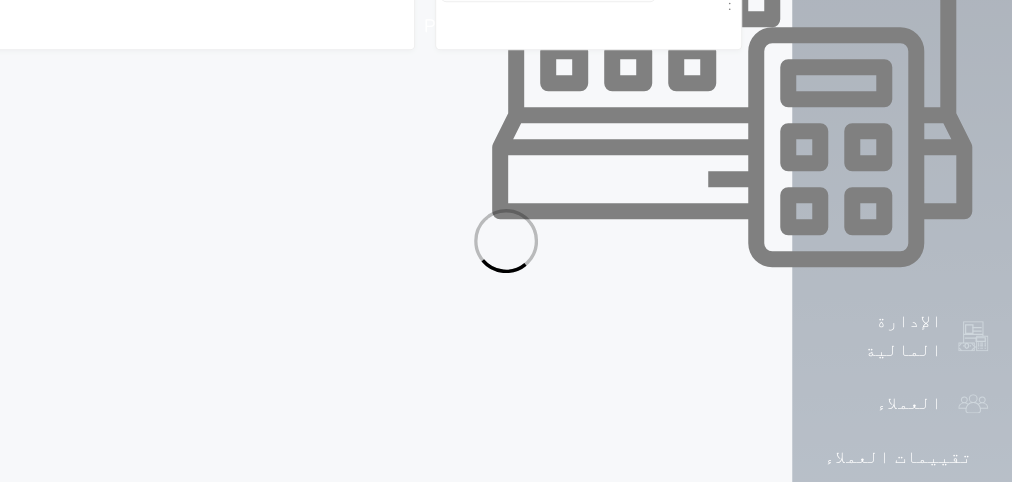 select on "7" 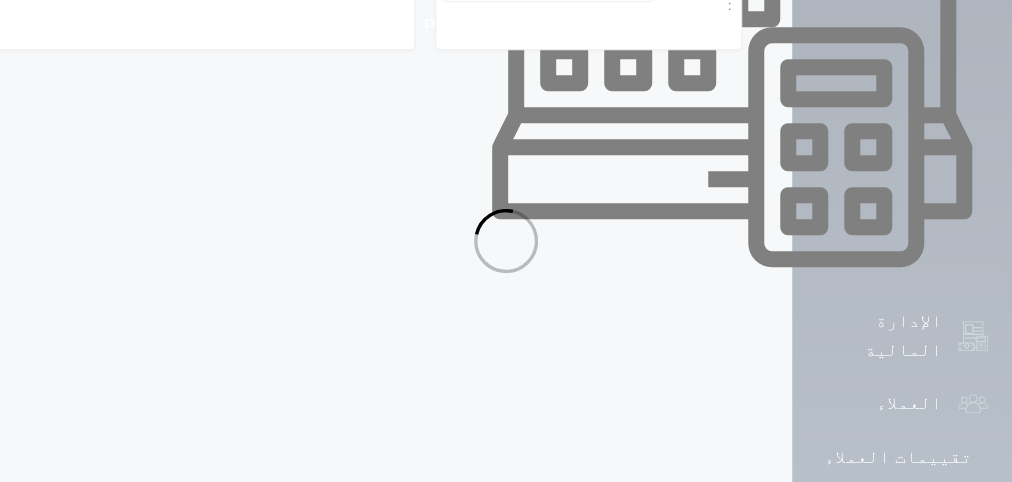 select on "9" 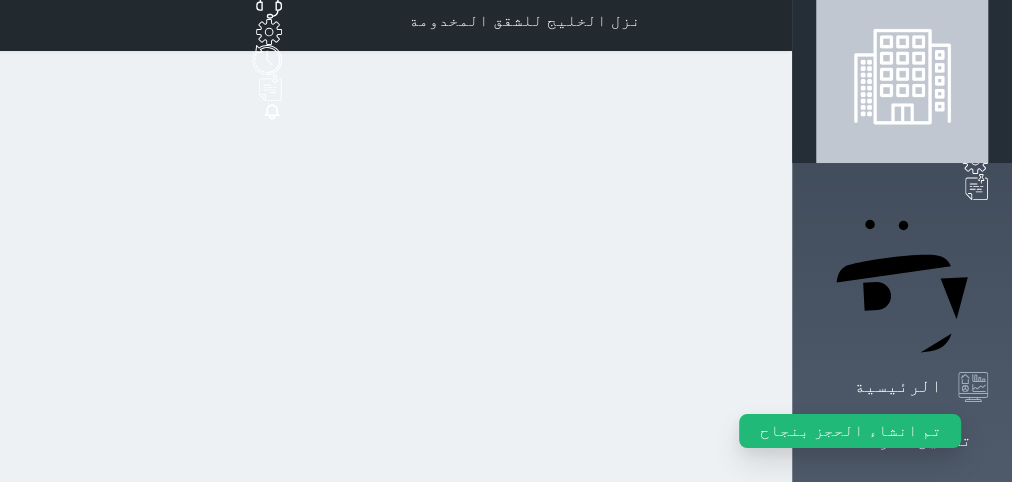 scroll, scrollTop: 0, scrollLeft: 0, axis: both 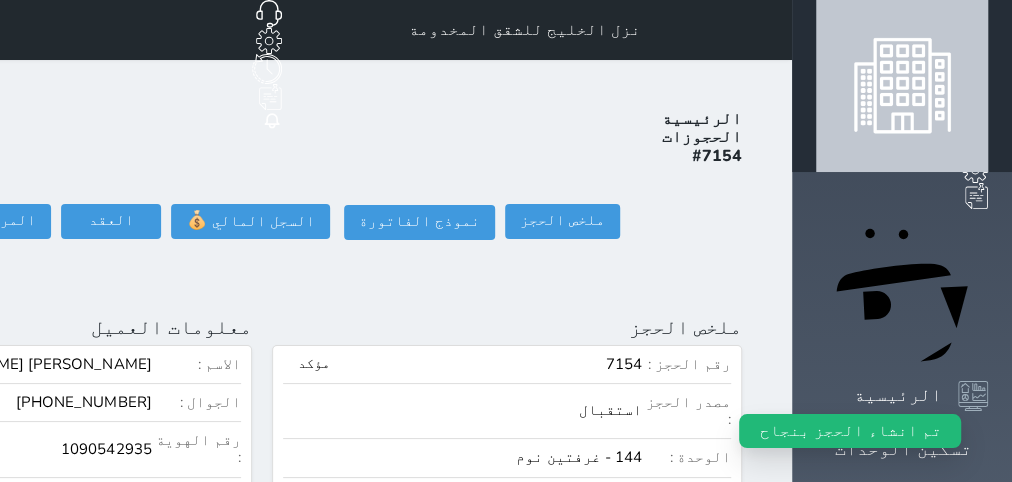 click on "تسجيل دخول" at bounding box center [-151, 221] 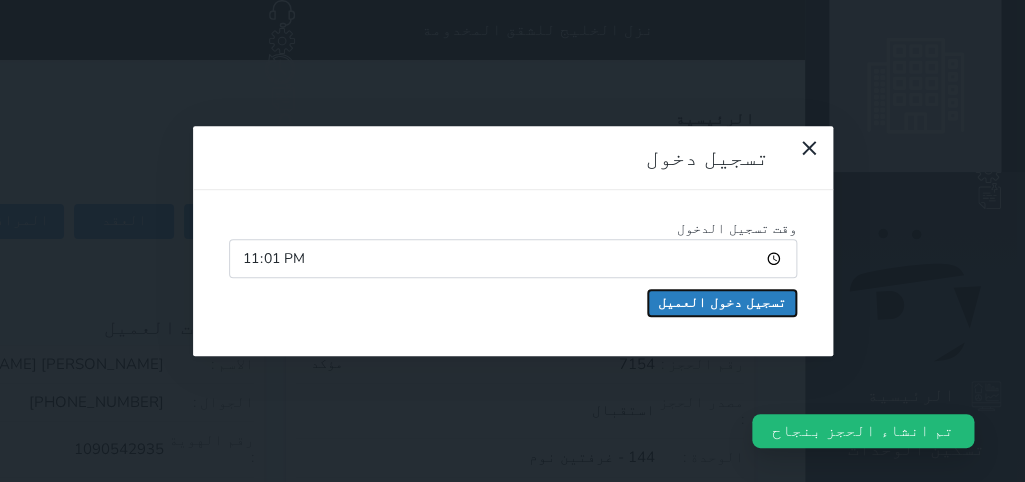 click on "تسجيل دخول العميل" at bounding box center [722, 303] 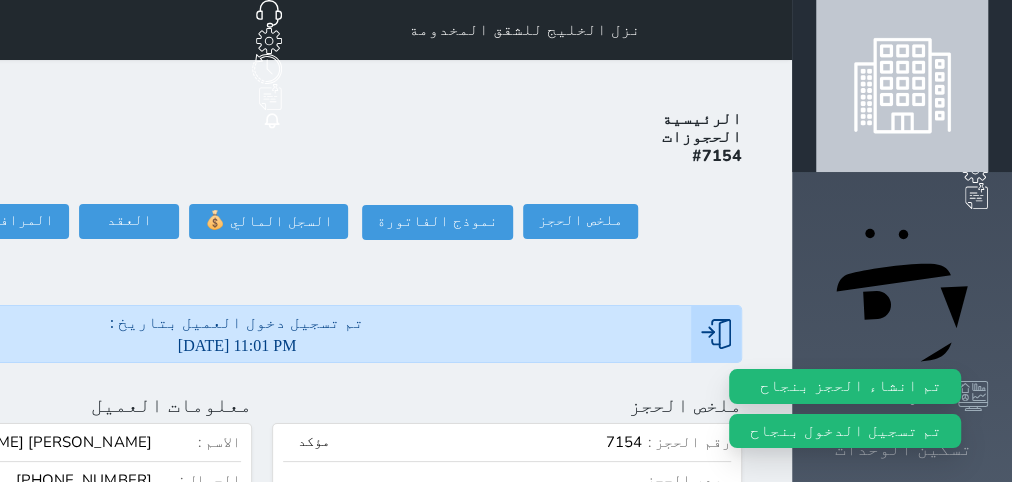 click on "تسكين الوحدات" at bounding box center (903, 449) 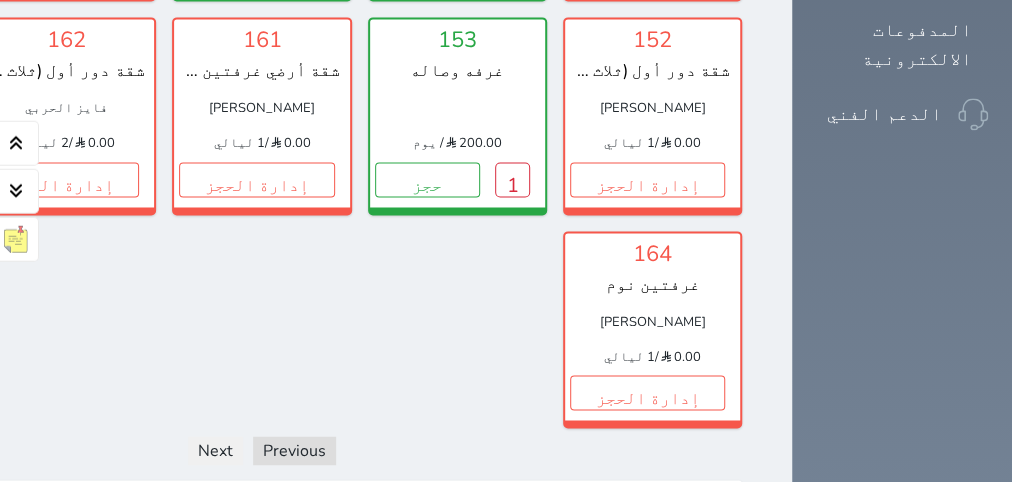 scroll, scrollTop: 1464, scrollLeft: 0, axis: vertical 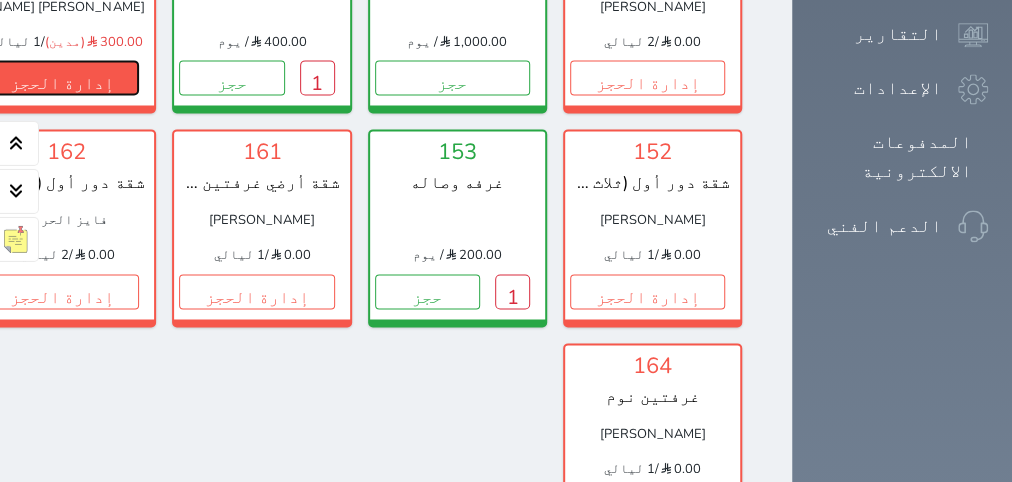 click on "إدارة الحجز" at bounding box center (61, 78) 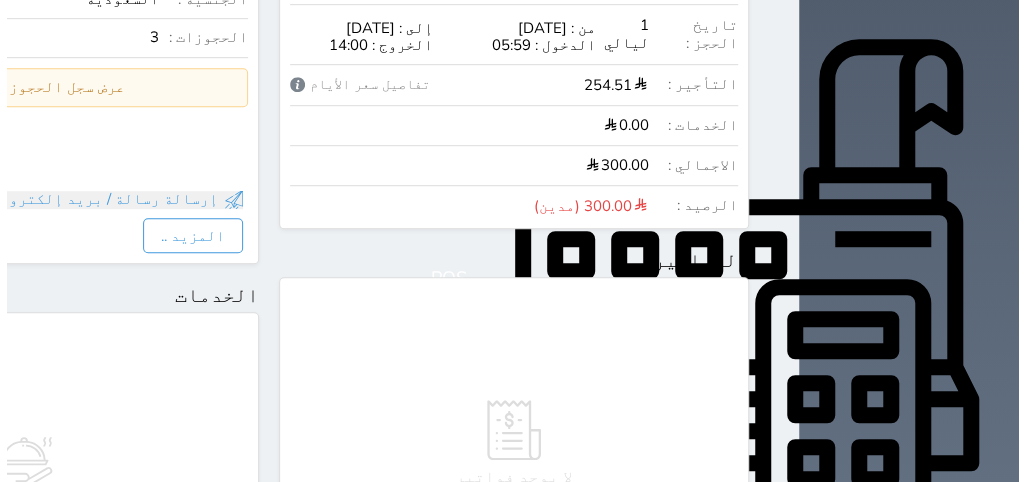 scroll, scrollTop: 1260, scrollLeft: 0, axis: vertical 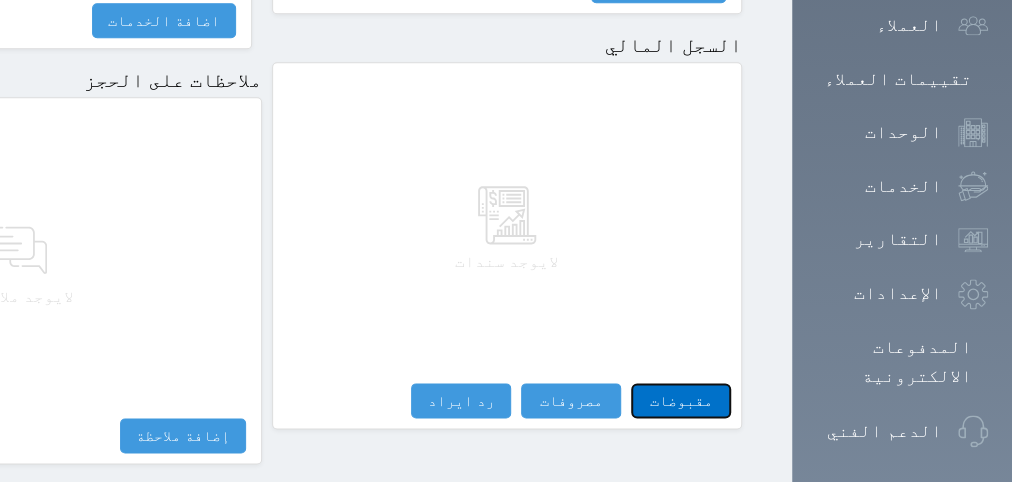 click on "مقبوضات" at bounding box center [681, 400] 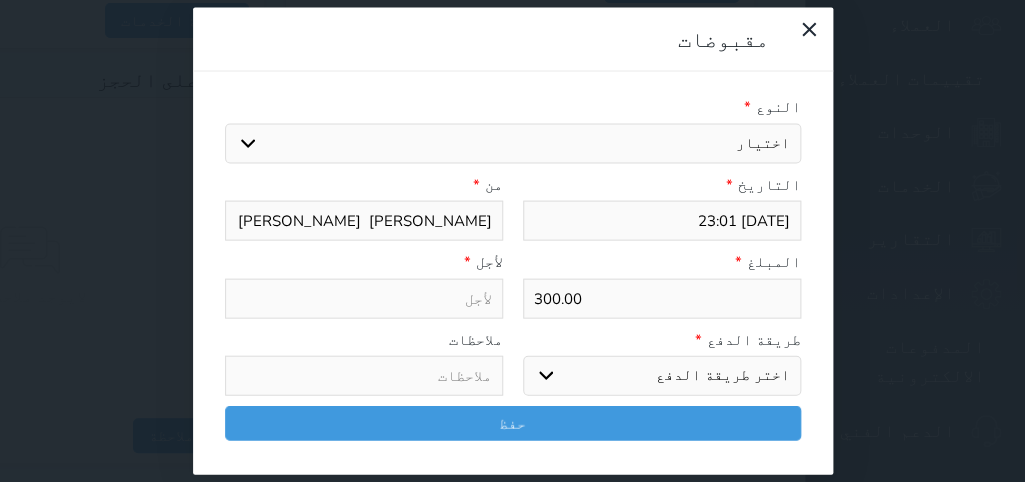 select 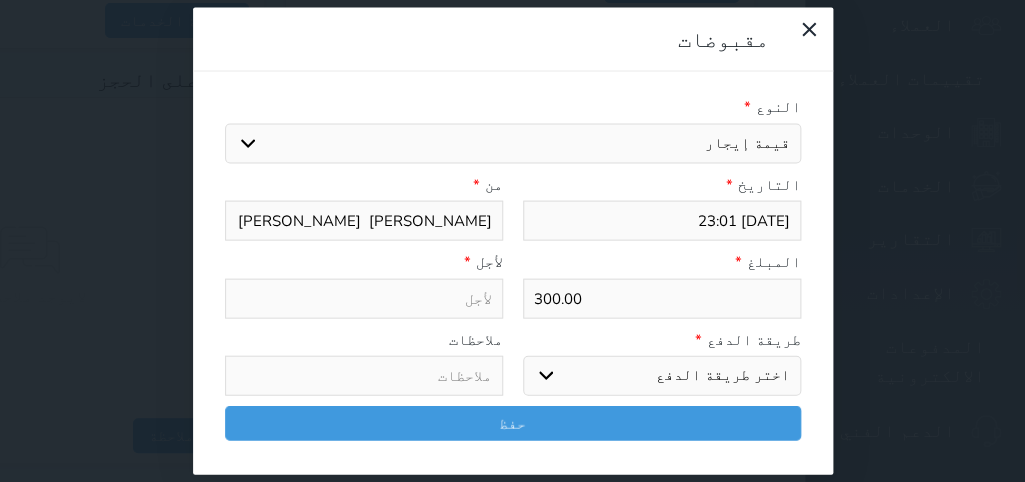 click on "قيمة إيجار" at bounding box center (0, 0) 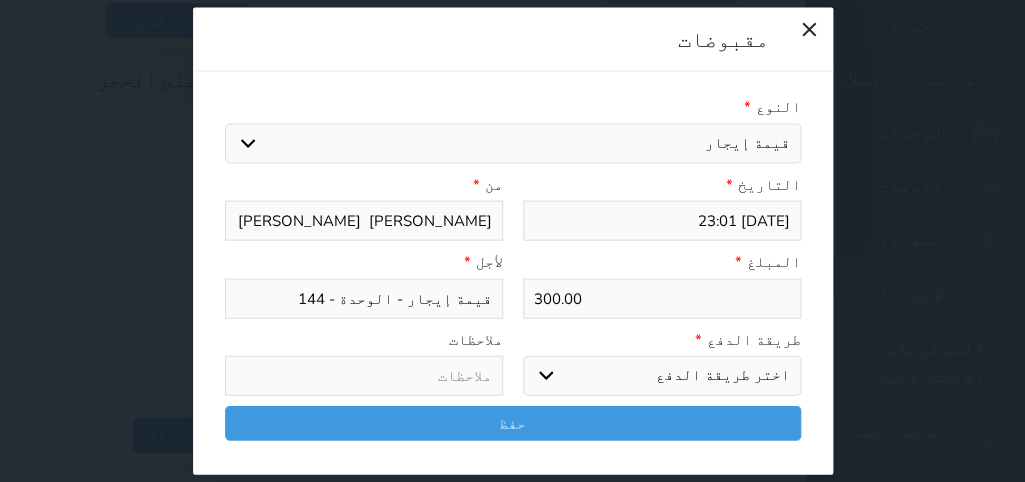 drag, startPoint x: 767, startPoint y: 290, endPoint x: 791, endPoint y: 296, distance: 24.738634 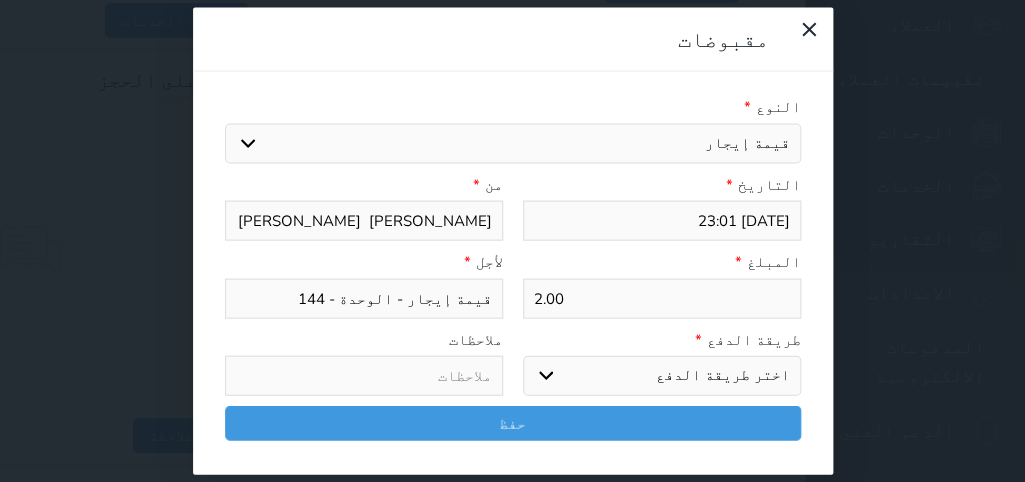 type on "25.00" 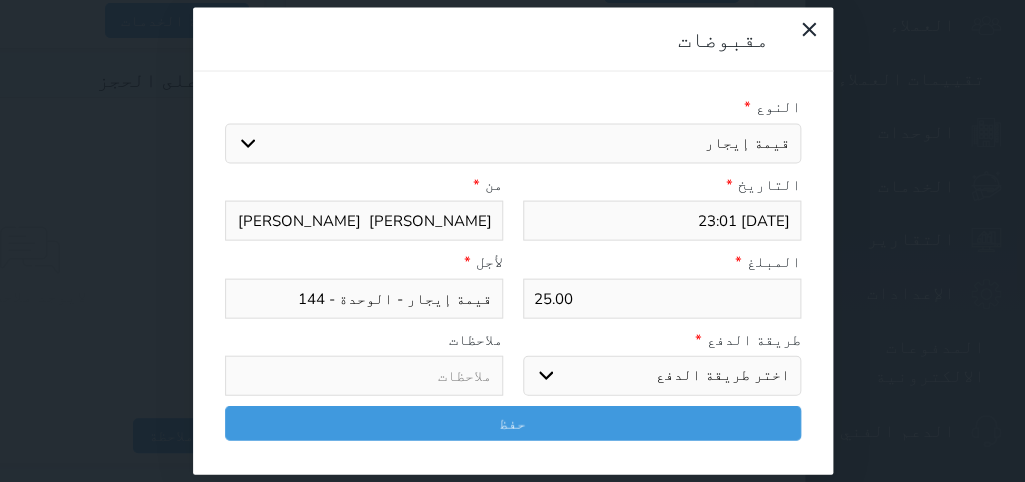 type on "250.00" 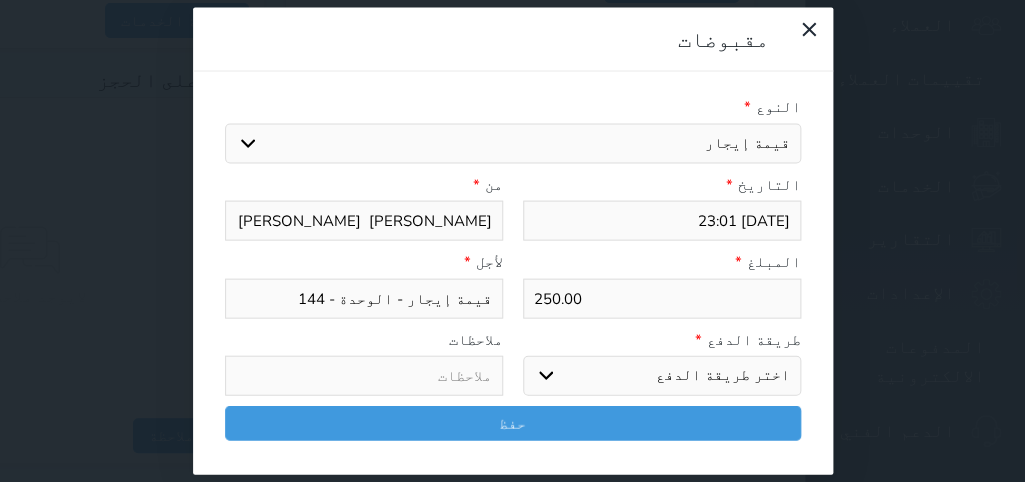 type on "250.00" 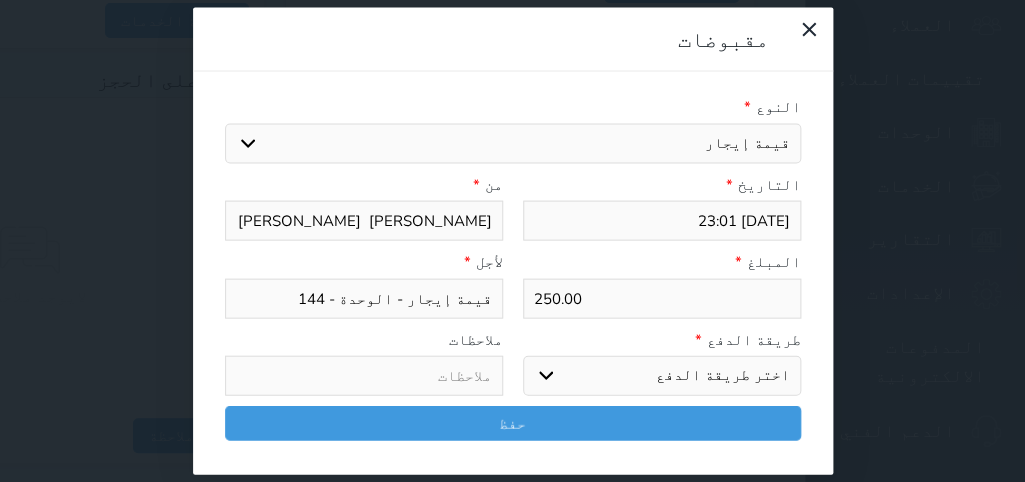 click on "اختر طريقة الدفع   دفع نقدى   تحويل بنكى   مدى   بطاقة ائتمان   آجل" at bounding box center (662, 376) 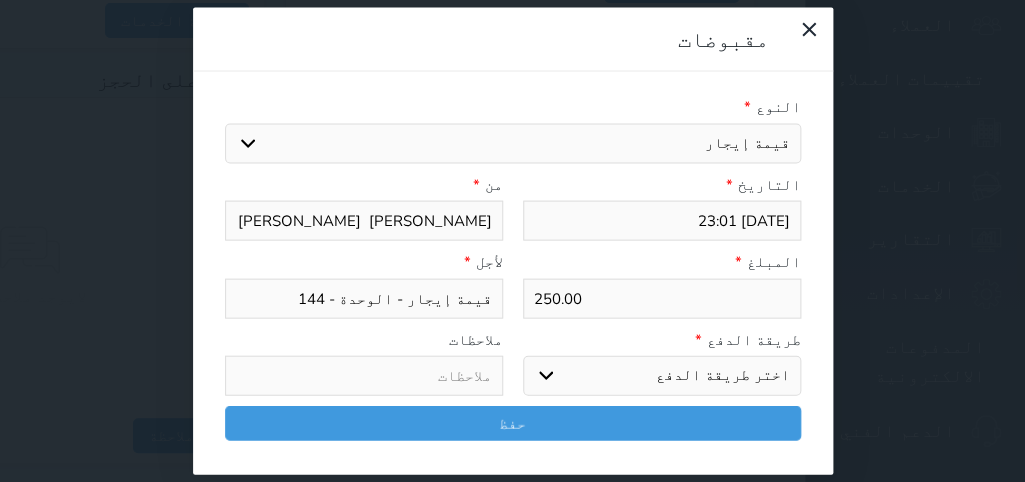 select on "mada" 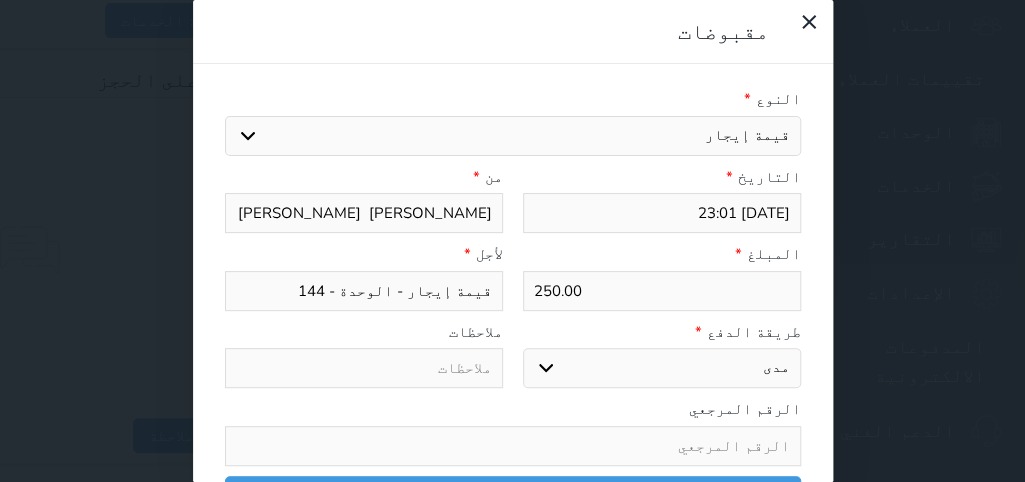 scroll, scrollTop: 35, scrollLeft: 0, axis: vertical 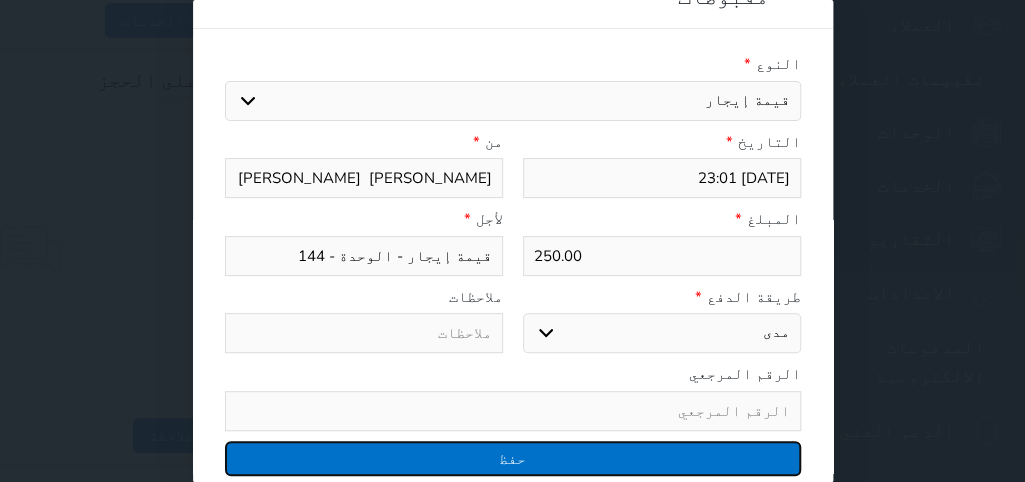 click on "حفظ" at bounding box center [513, 458] 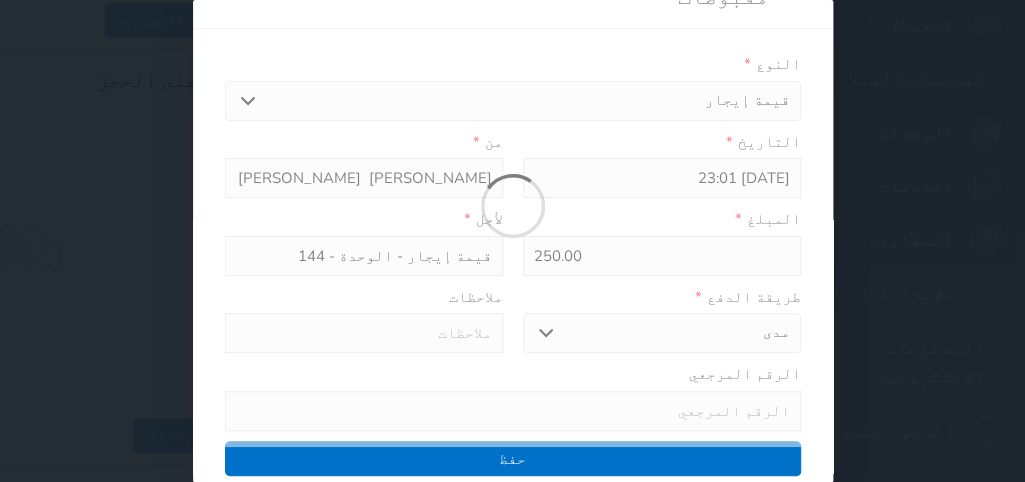 select 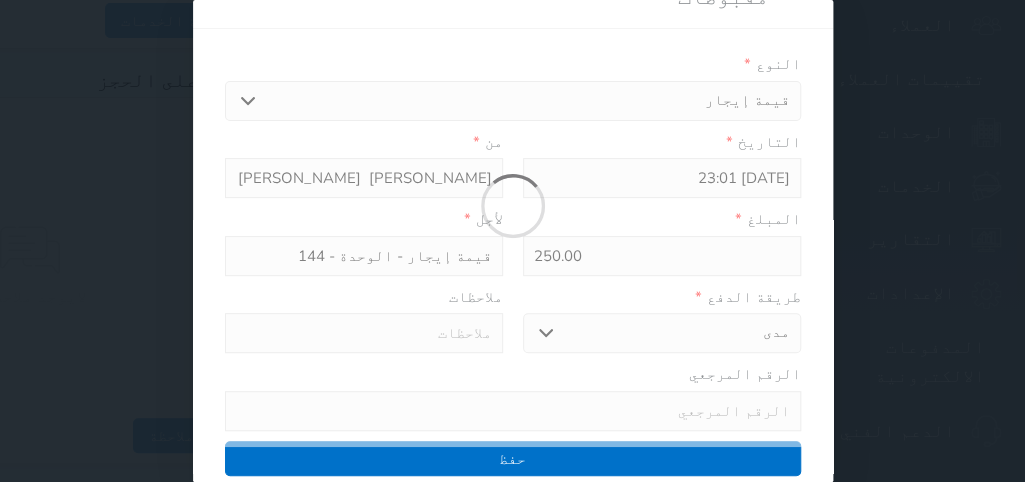 type 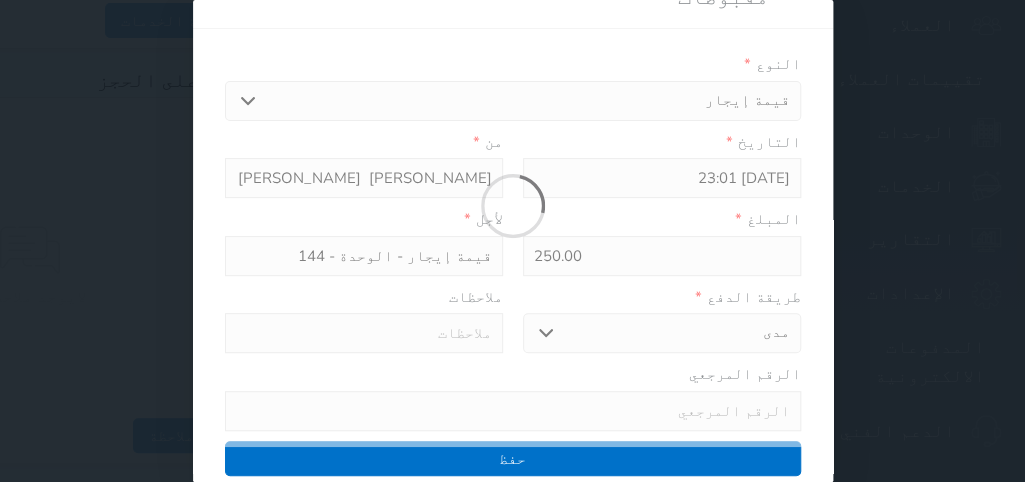 type on "0" 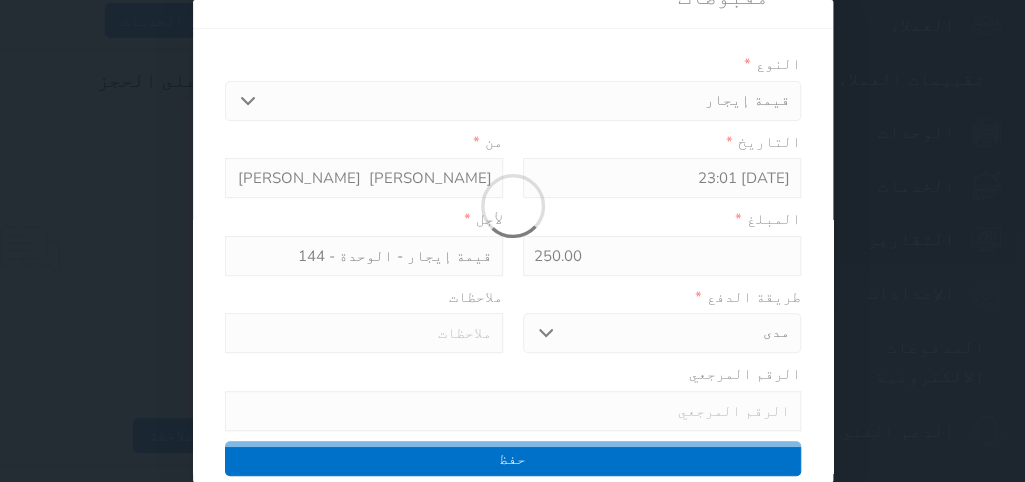 select 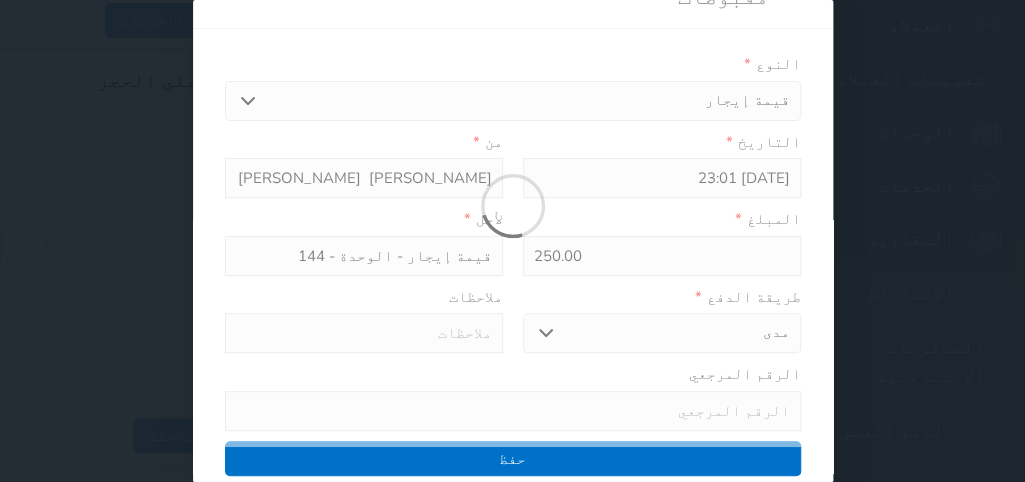 type on "0" 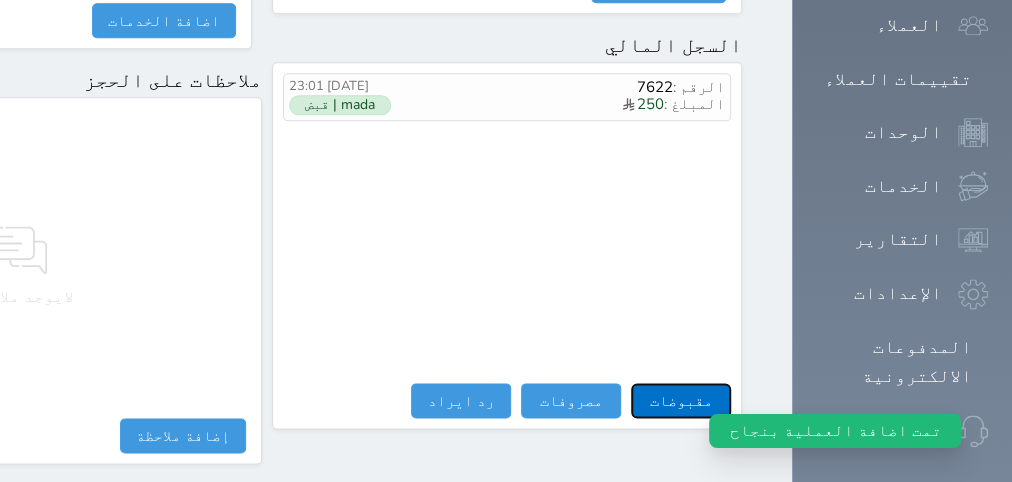 click on "مقبوضات" at bounding box center (681, 400) 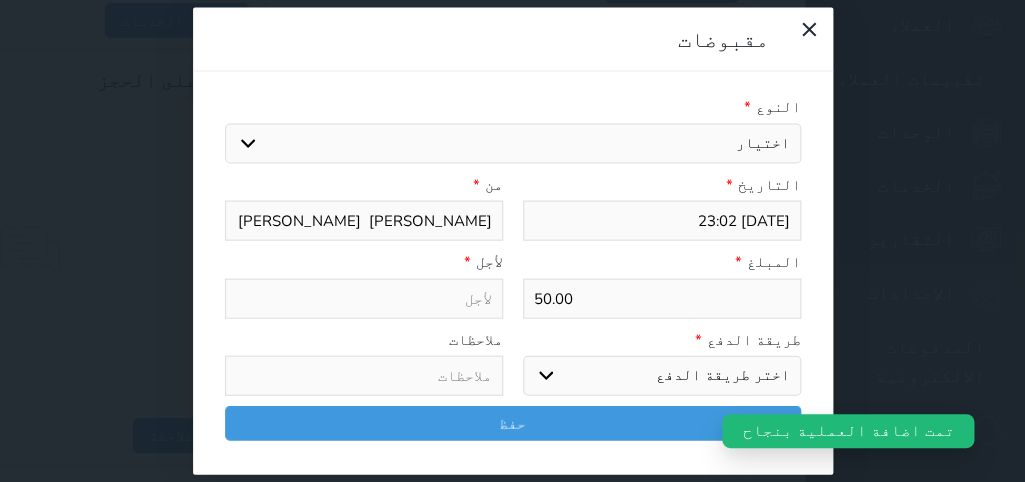 select 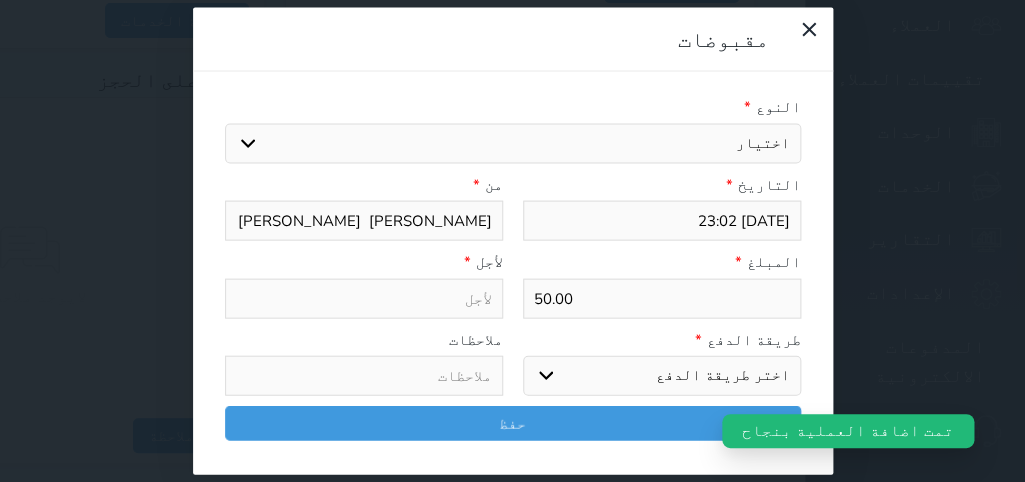 select on "15272" 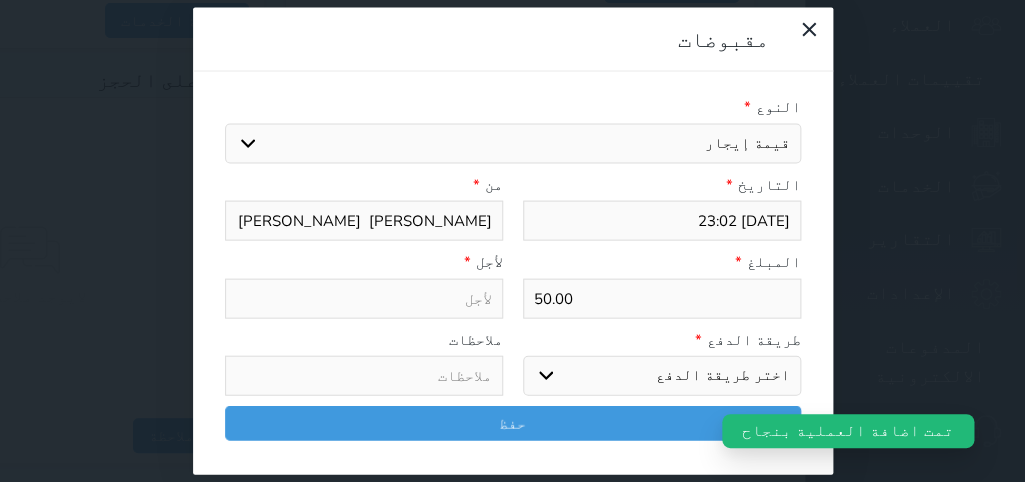 click on "قيمة إيجار" at bounding box center [0, 0] 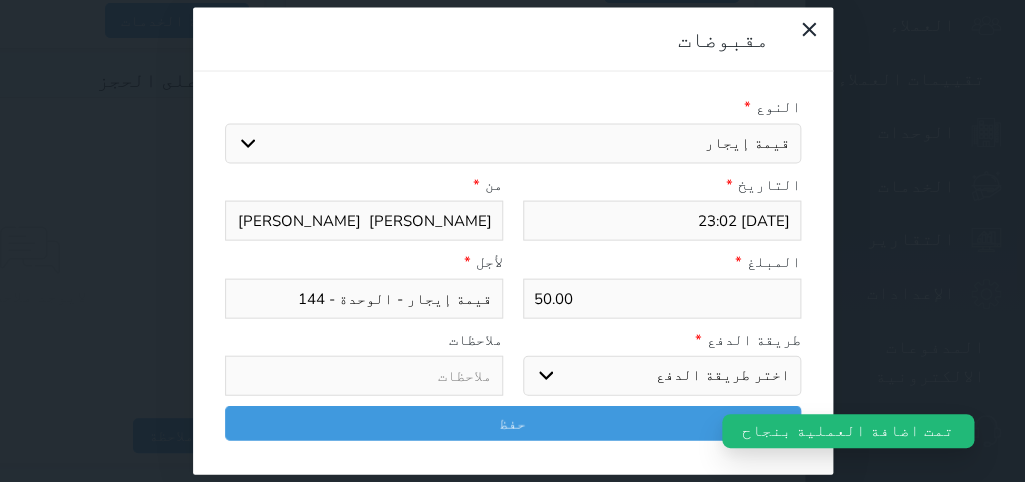 click on "اختر طريقة الدفع   دفع نقدى   تحويل بنكى   مدى   بطاقة ائتمان   آجل" at bounding box center [662, 376] 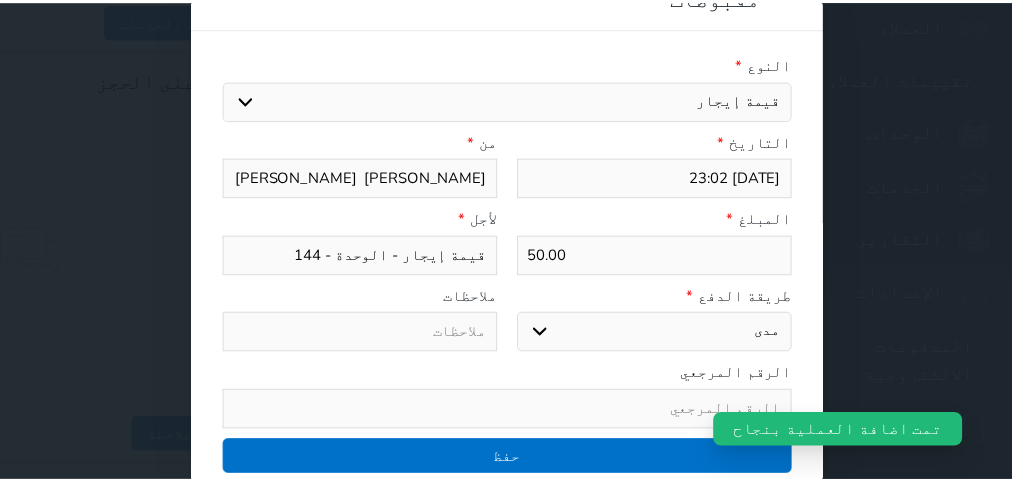 scroll, scrollTop: 35, scrollLeft: 0, axis: vertical 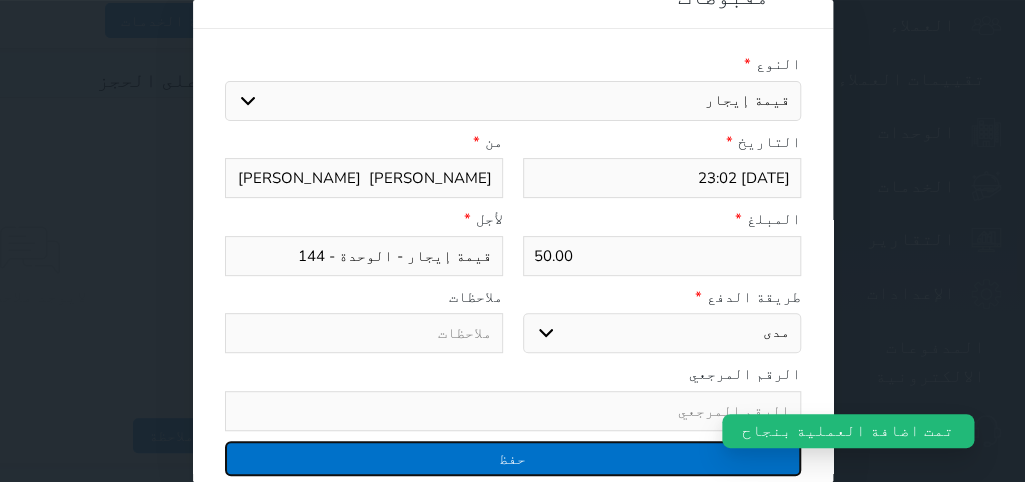click on "حفظ" at bounding box center (513, 458) 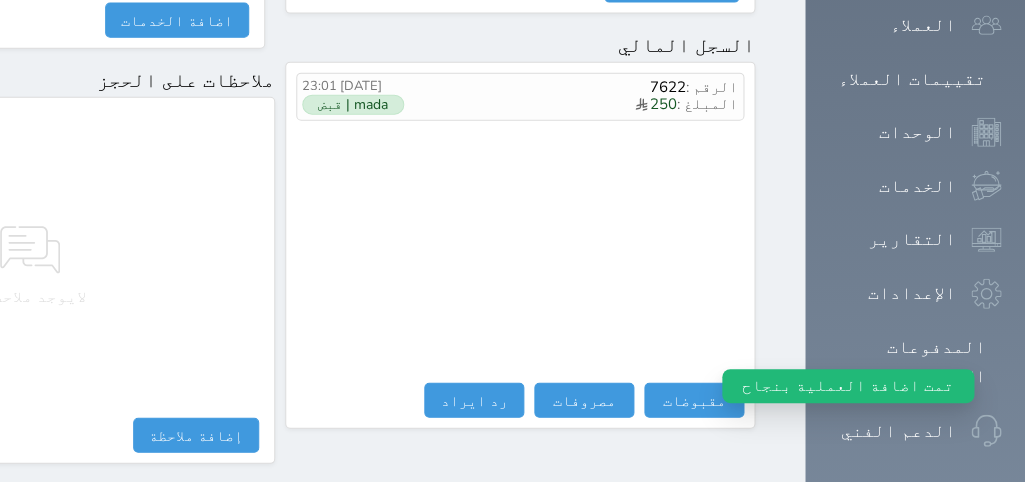 select 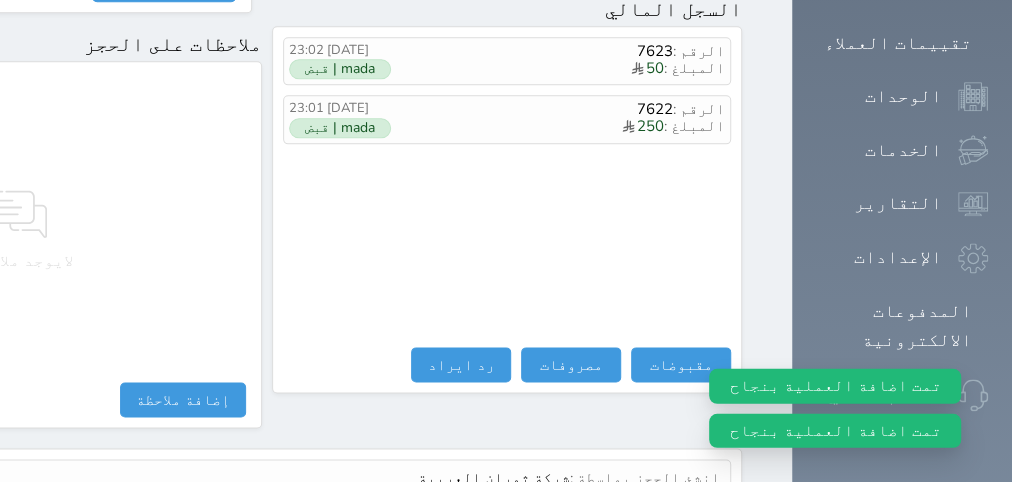 scroll, scrollTop: 1296, scrollLeft: 0, axis: vertical 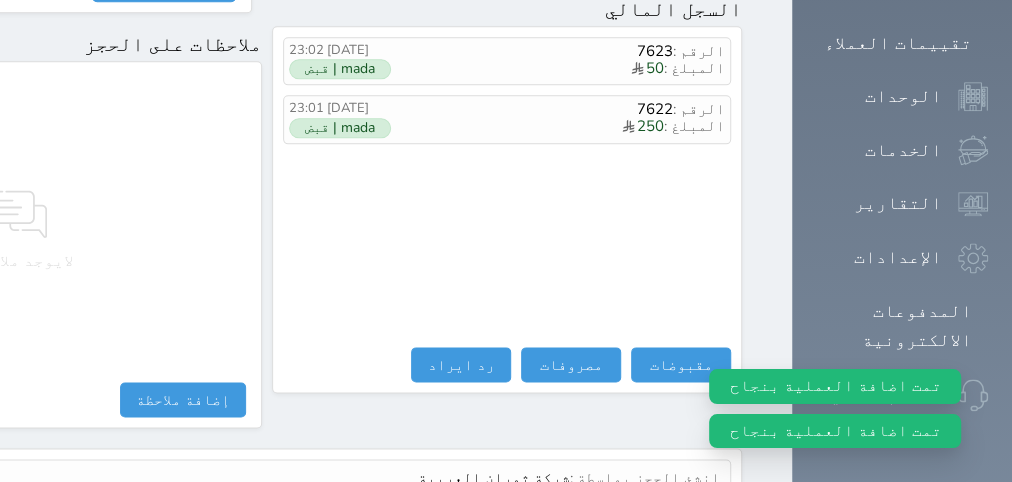 click on "عرض سجل شموس" at bounding box center [666, 525] 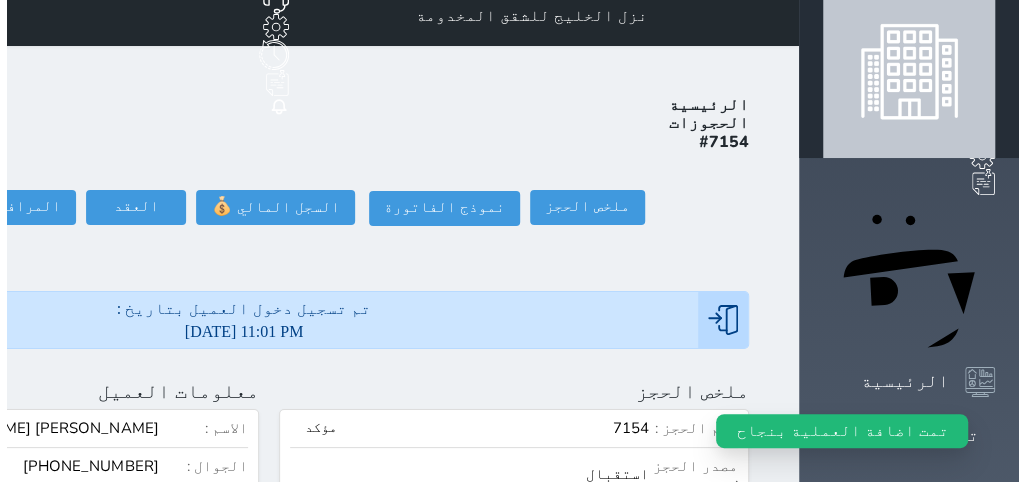 scroll, scrollTop: 0, scrollLeft: 0, axis: both 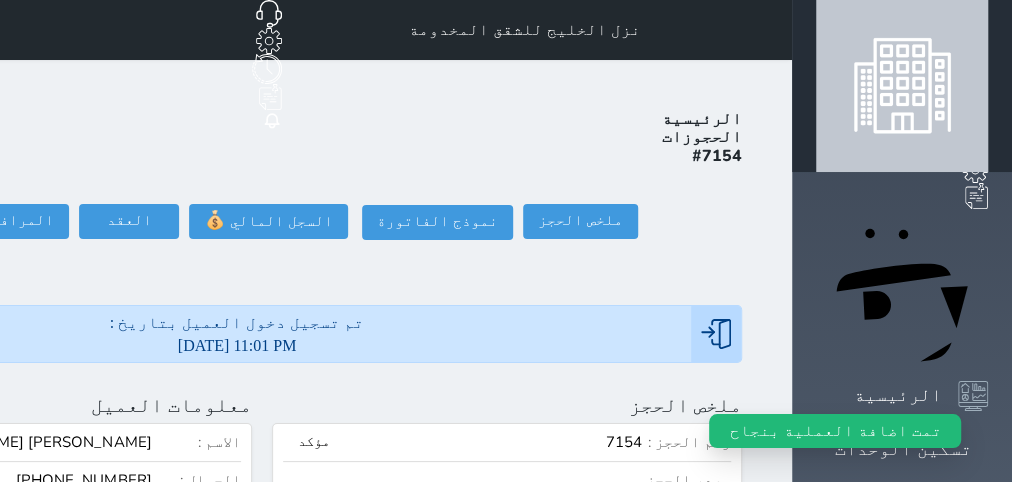click at bounding box center (-201, 405) 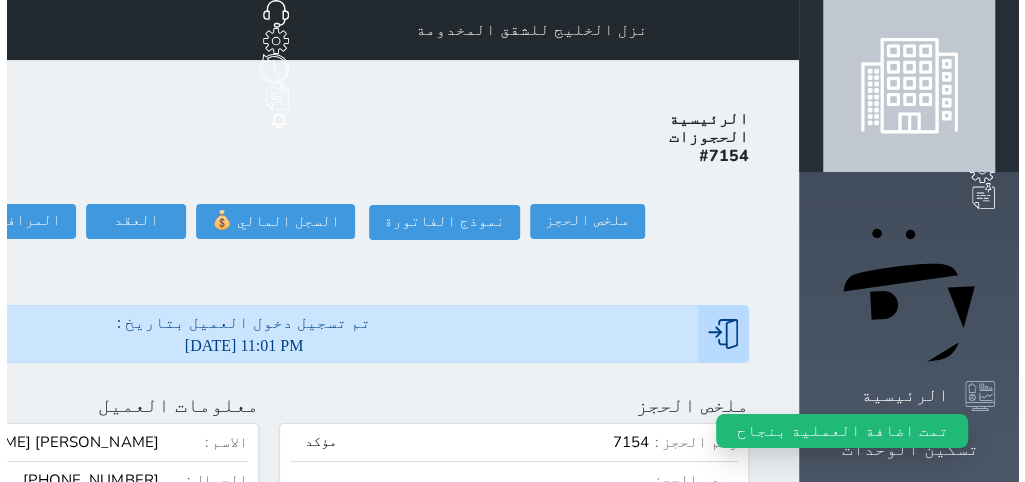 scroll, scrollTop: 198, scrollLeft: 0, axis: vertical 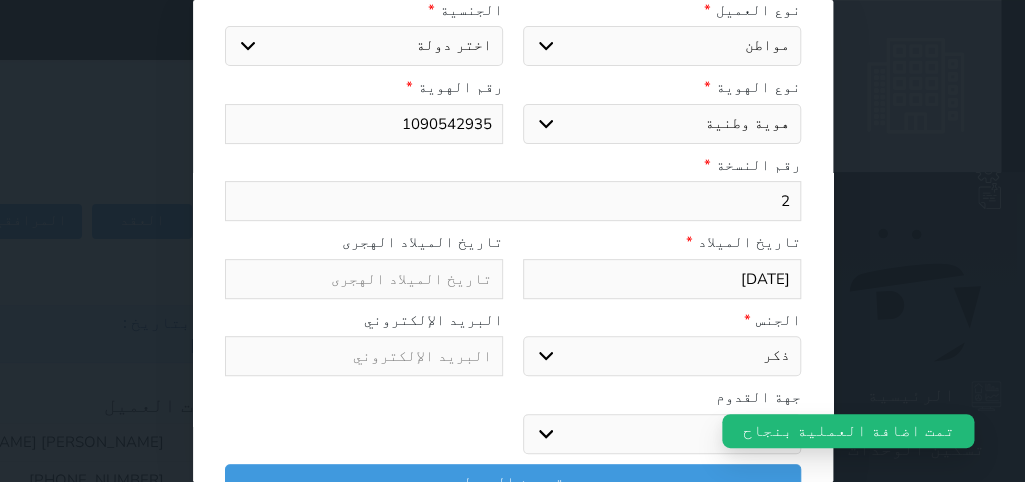 select on "113" 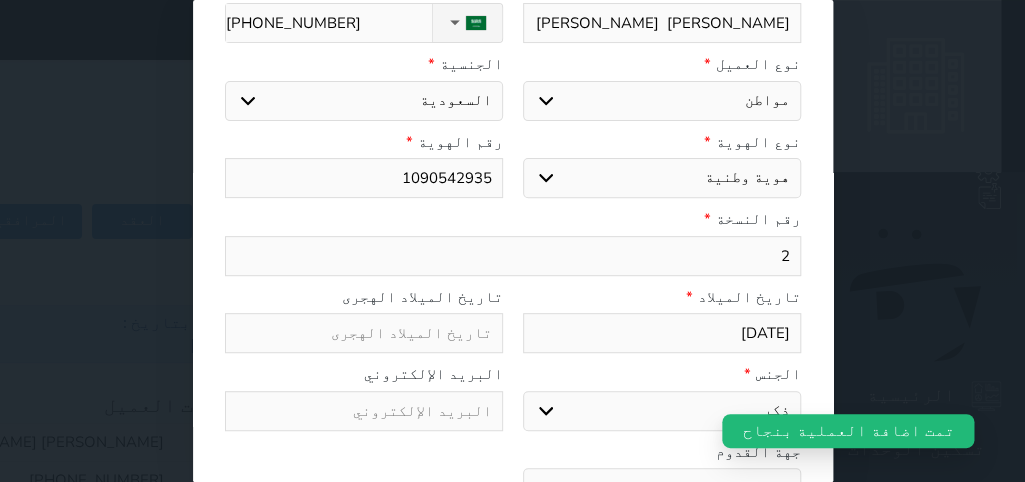 drag, startPoint x: 782, startPoint y: 231, endPoint x: 830, endPoint y: 239, distance: 48.6621 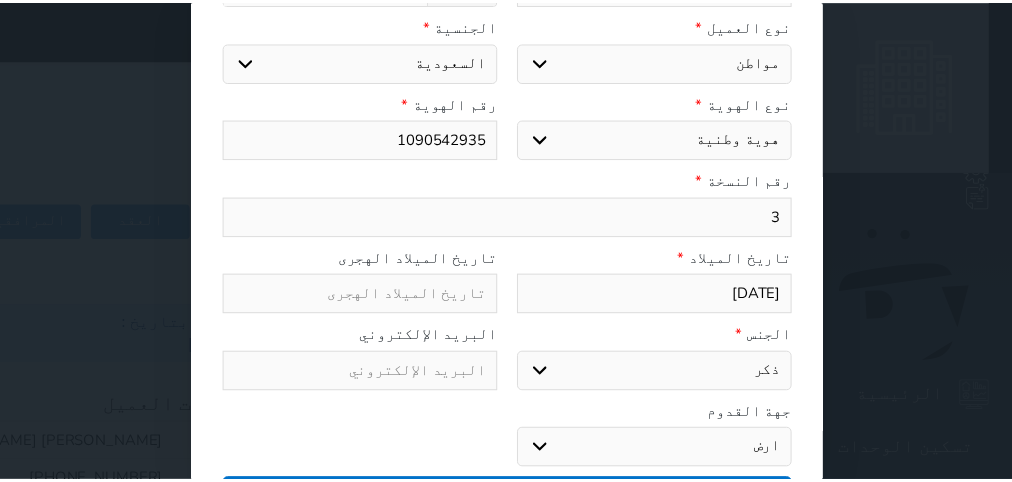 scroll, scrollTop: 253, scrollLeft: 0, axis: vertical 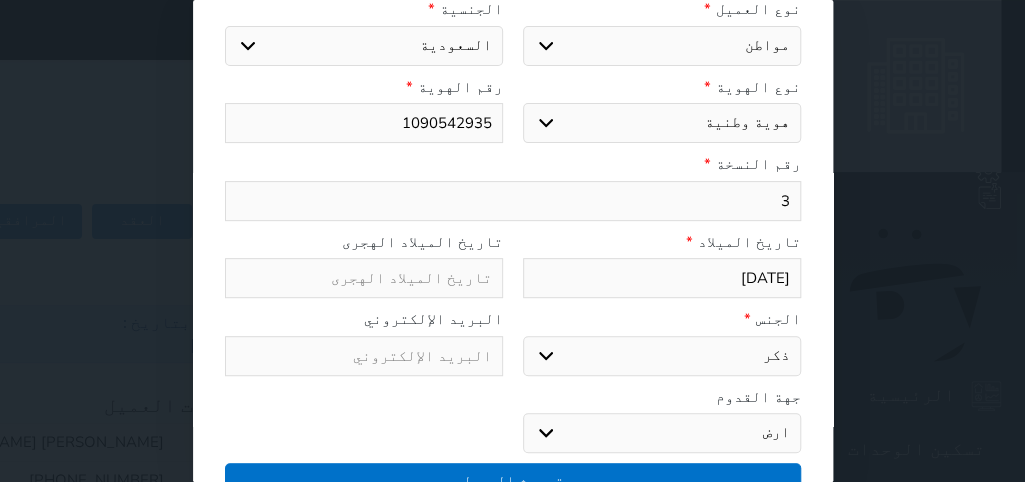 type on "3" 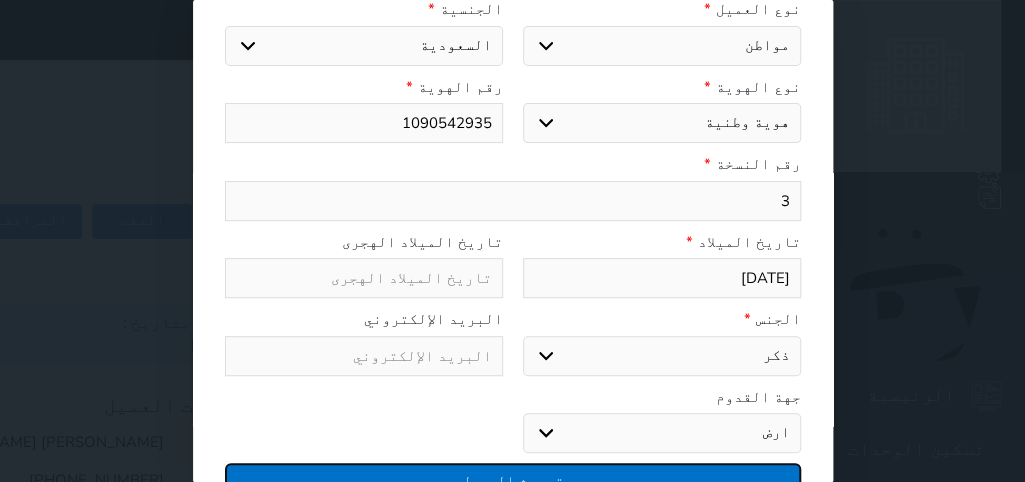 click on "تحديث العميل" at bounding box center (513, 480) 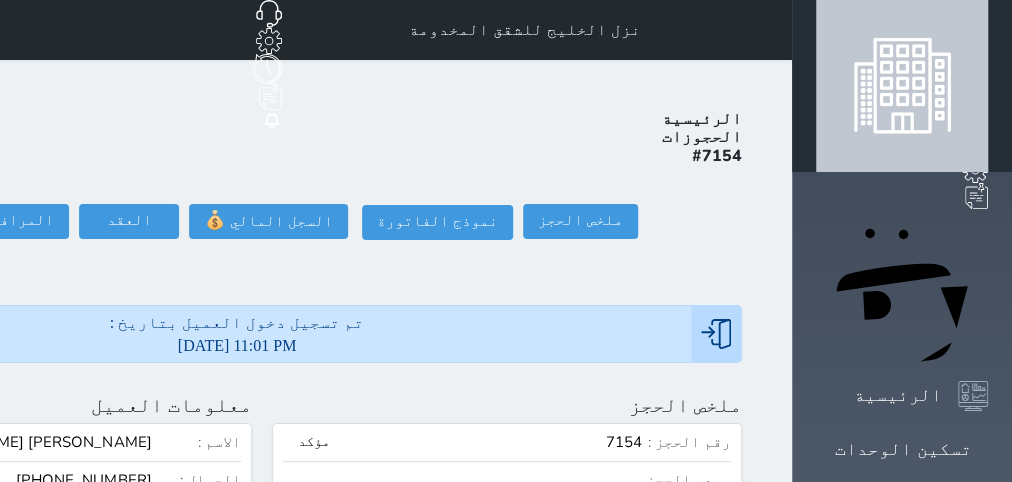 scroll, scrollTop: 252, scrollLeft: 0, axis: vertical 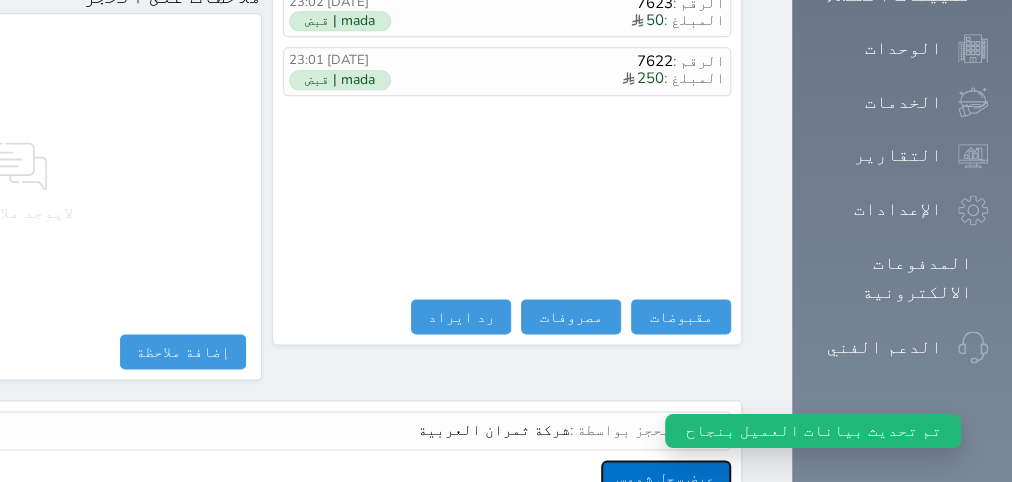 click on "عرض سجل شموس" at bounding box center (666, 477) 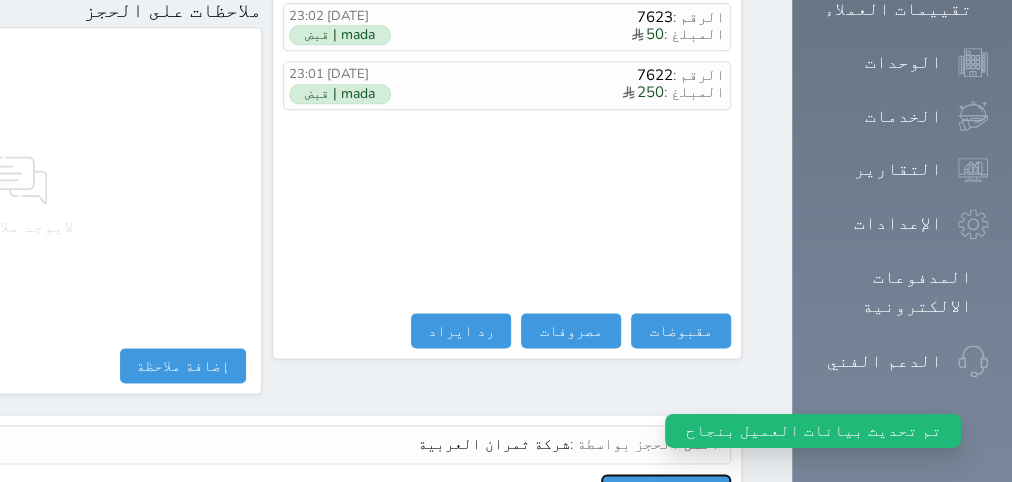 scroll, scrollTop: 1344, scrollLeft: 0, axis: vertical 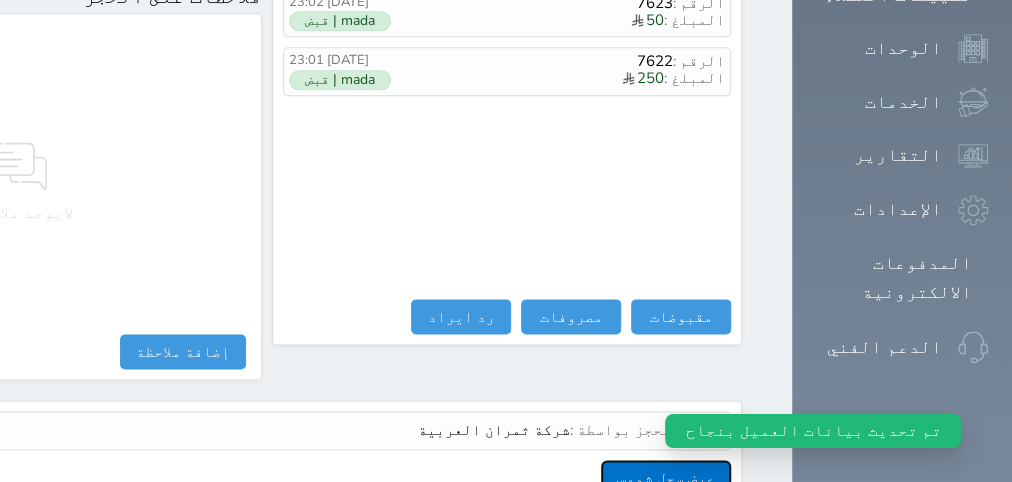 click on "عرض سجل شموس" at bounding box center [666, 477] 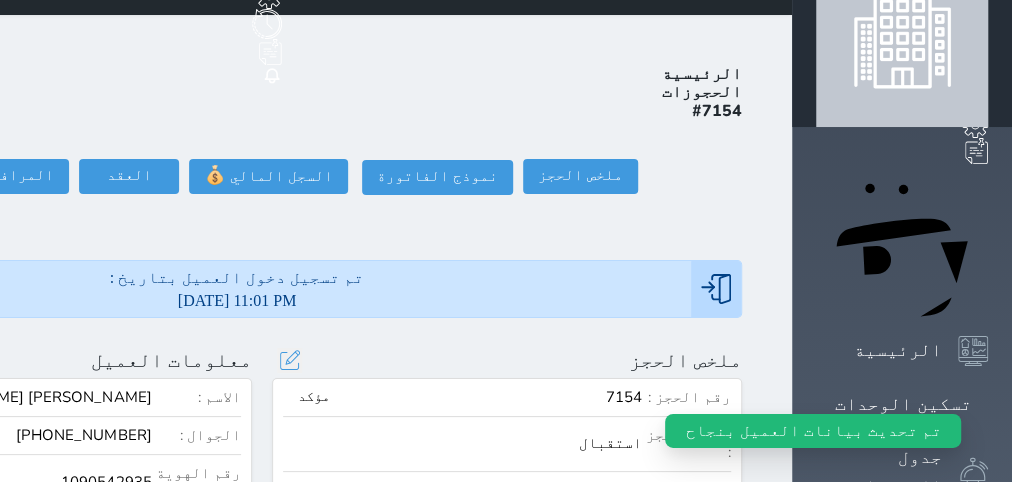 scroll, scrollTop: 0, scrollLeft: 0, axis: both 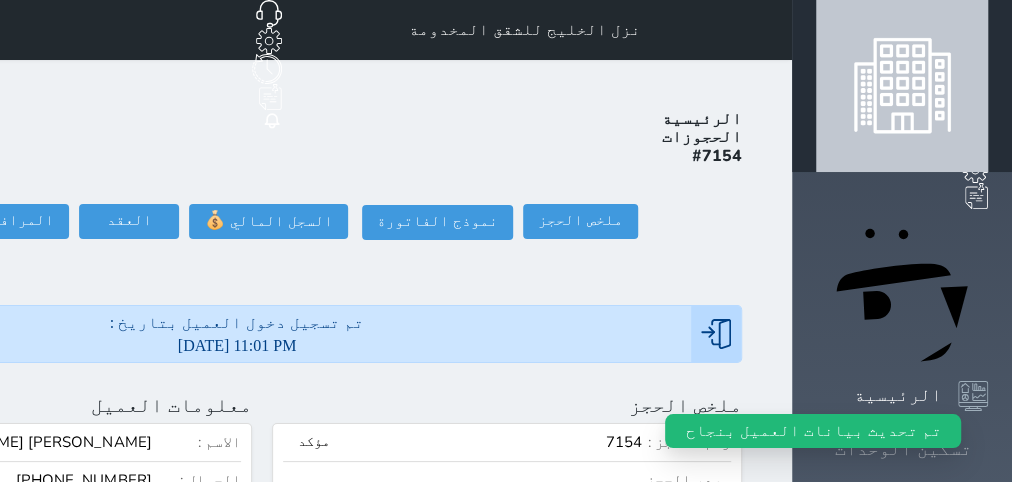 click on "تسكين الوحدات" at bounding box center [902, 449] 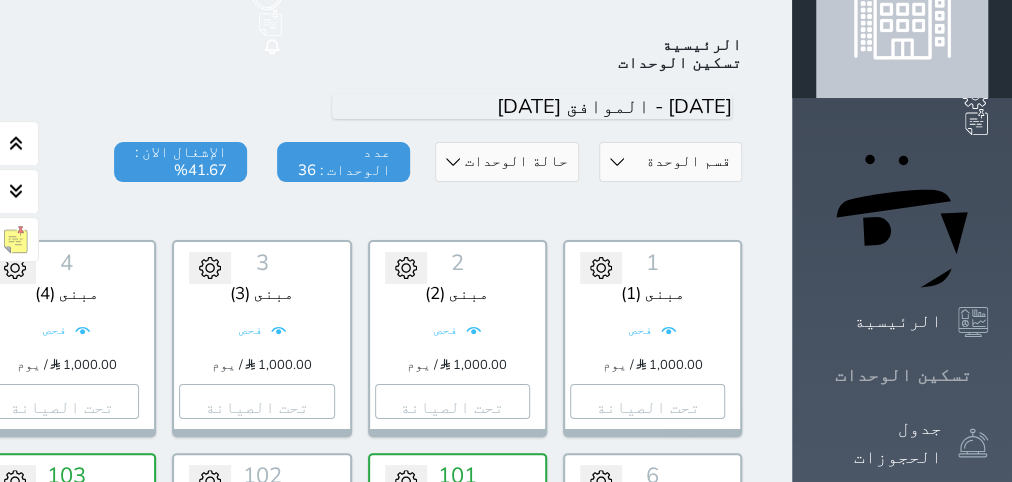 scroll, scrollTop: 78, scrollLeft: 0, axis: vertical 